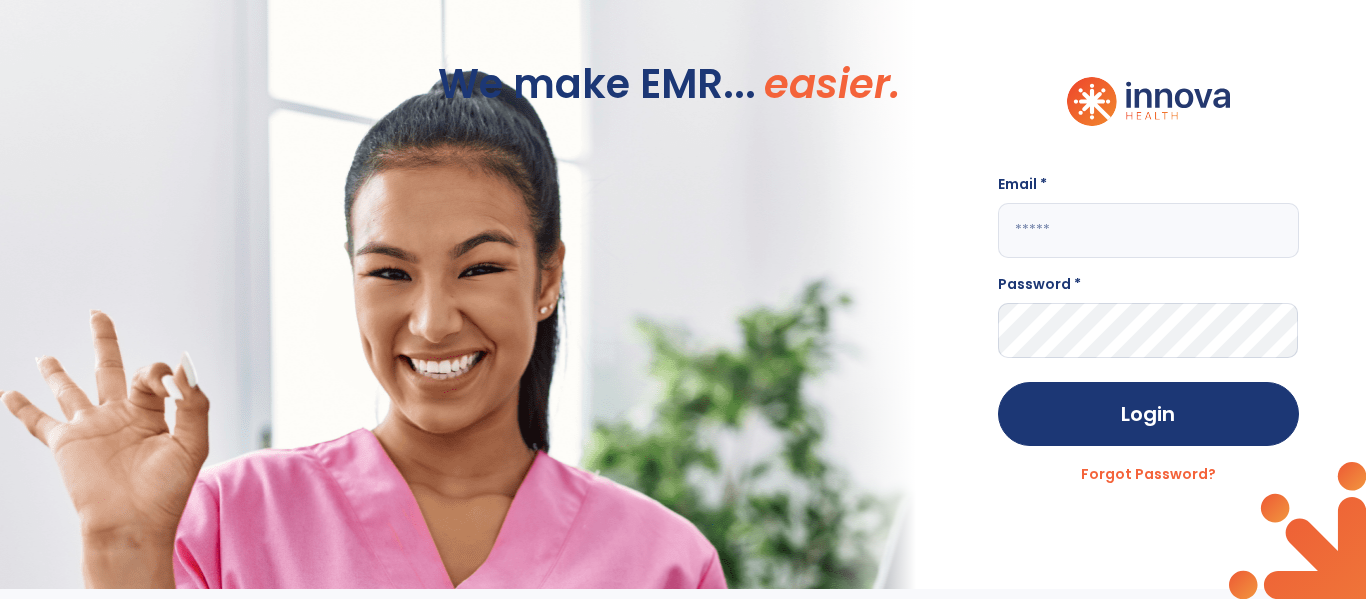scroll, scrollTop: 0, scrollLeft: 0, axis: both 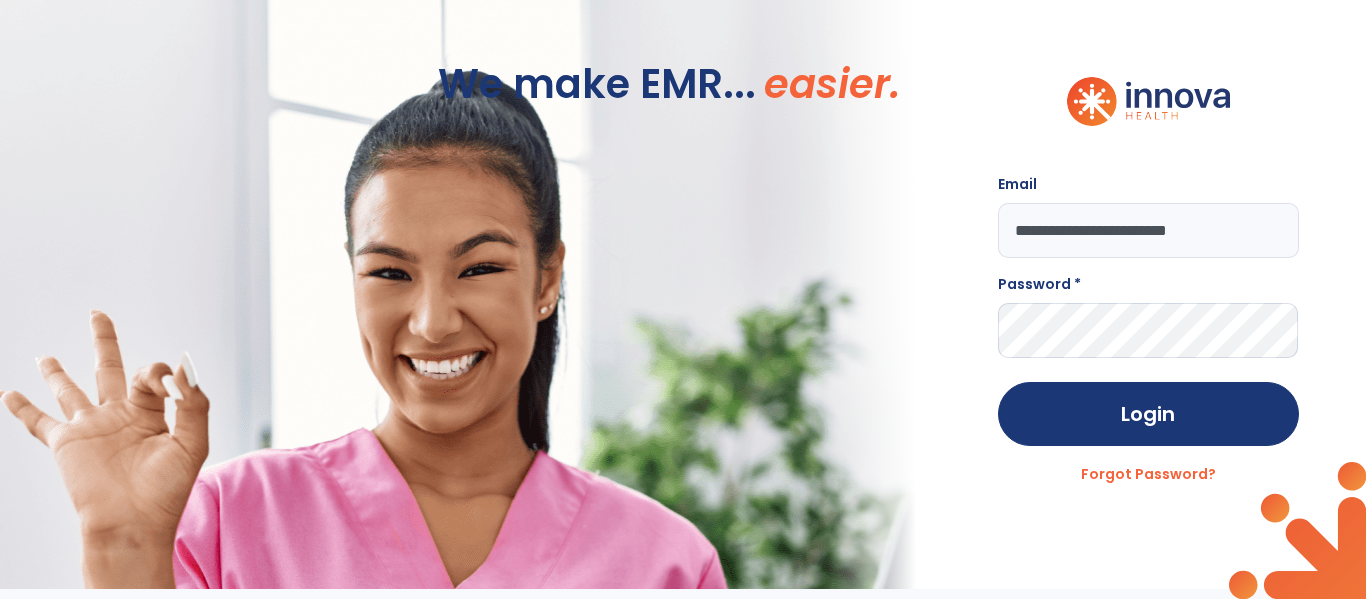 type on "**********" 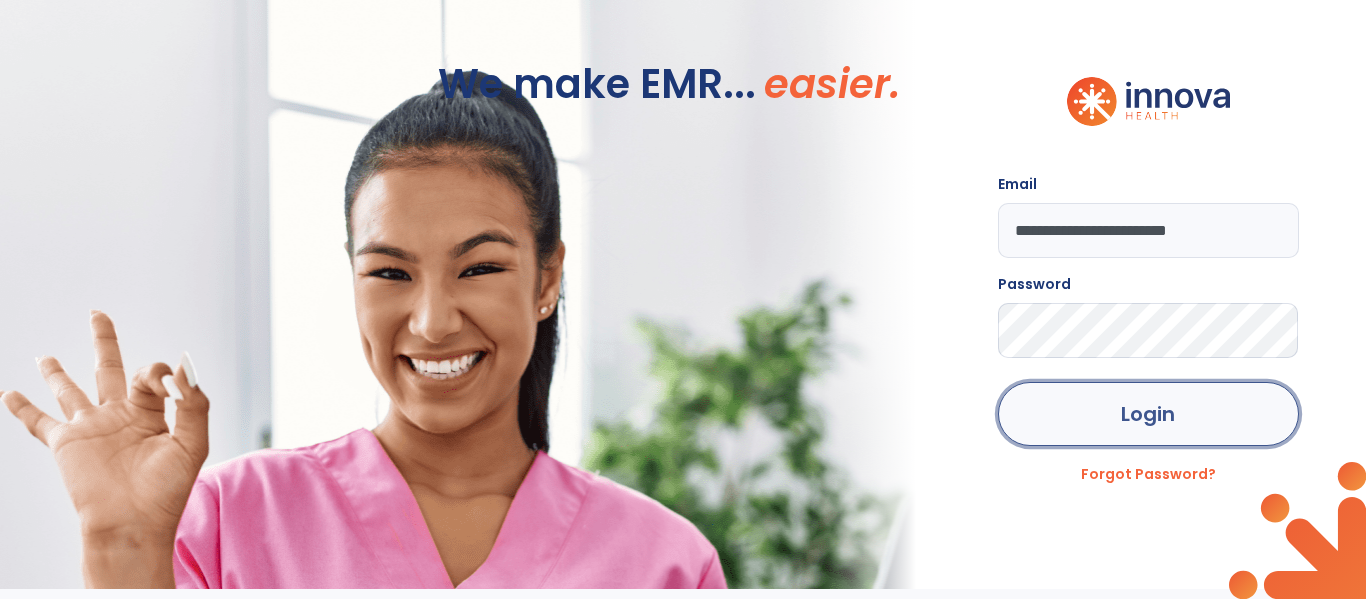 click on "Login" 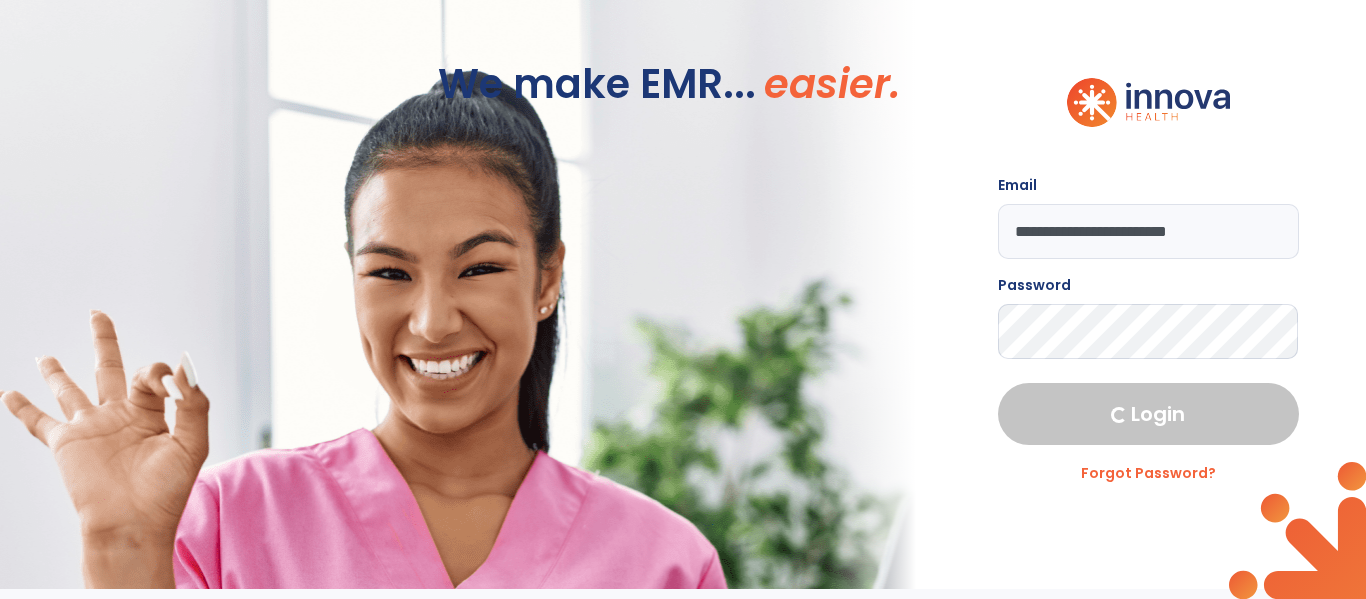 select on "****" 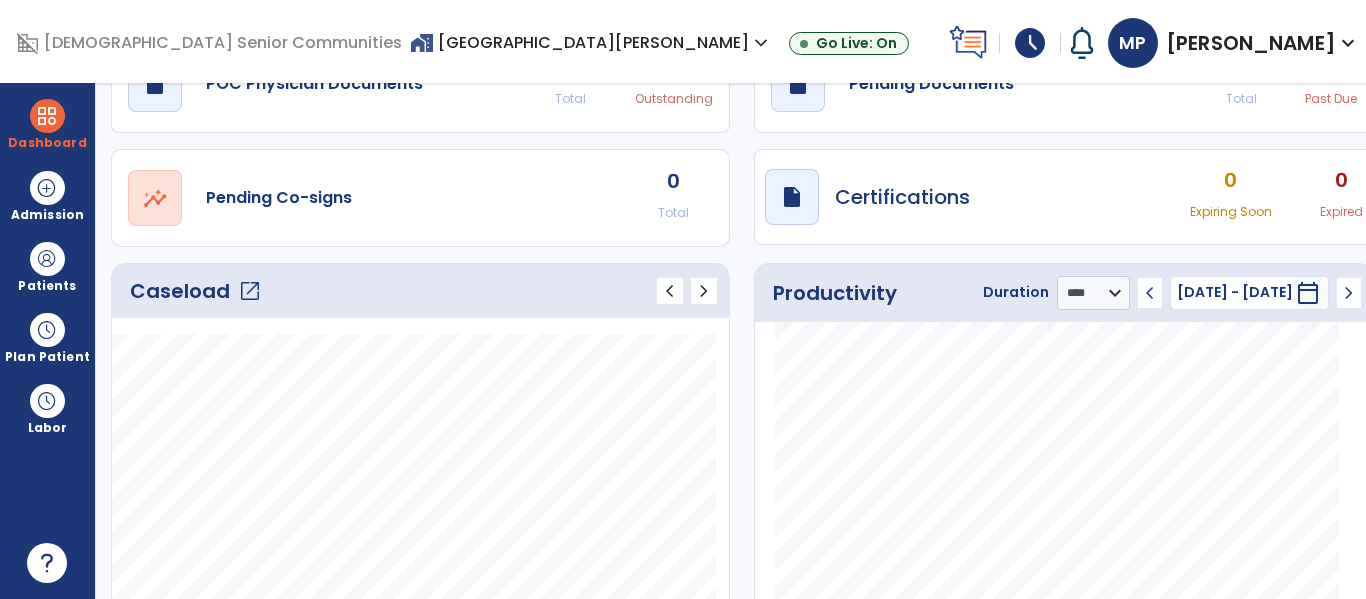 scroll, scrollTop: 107, scrollLeft: 0, axis: vertical 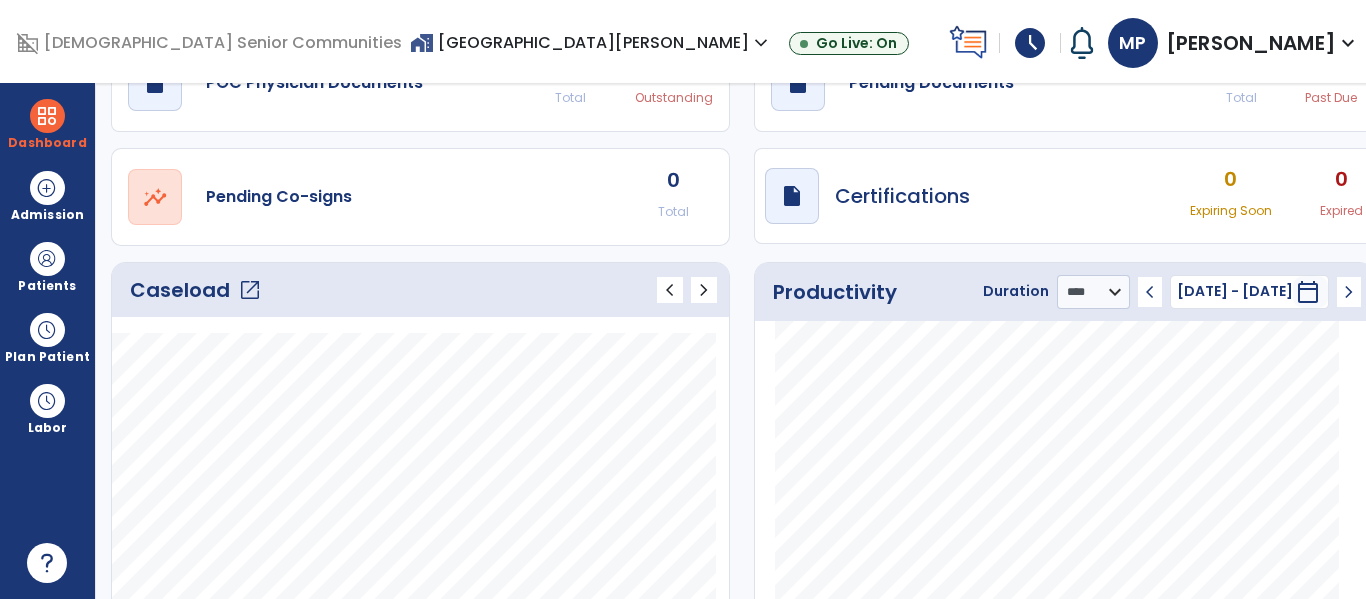 click on "open_in_new" 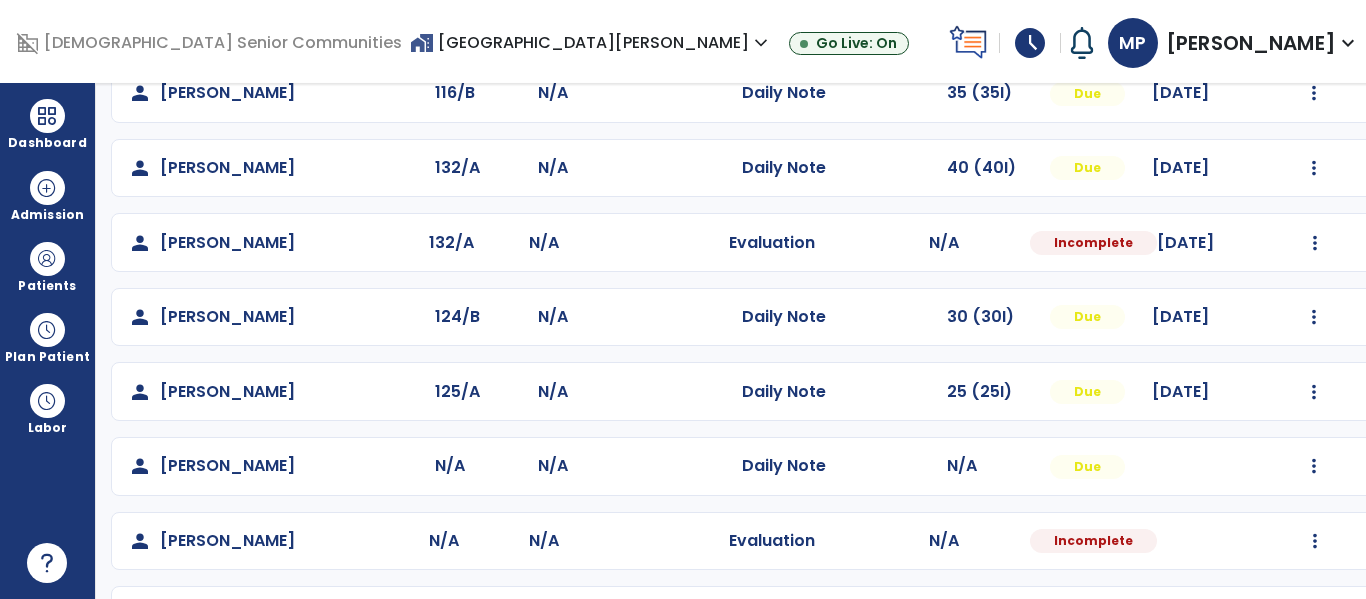 scroll, scrollTop: 935, scrollLeft: 0, axis: vertical 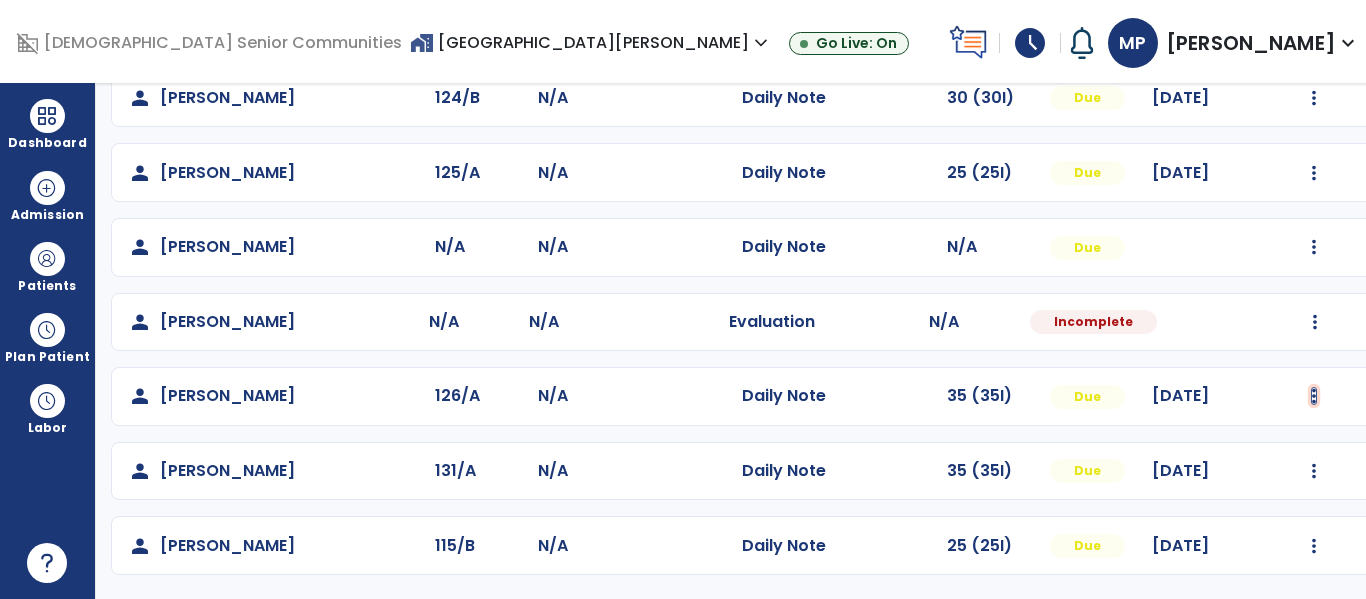 click at bounding box center (1314, -647) 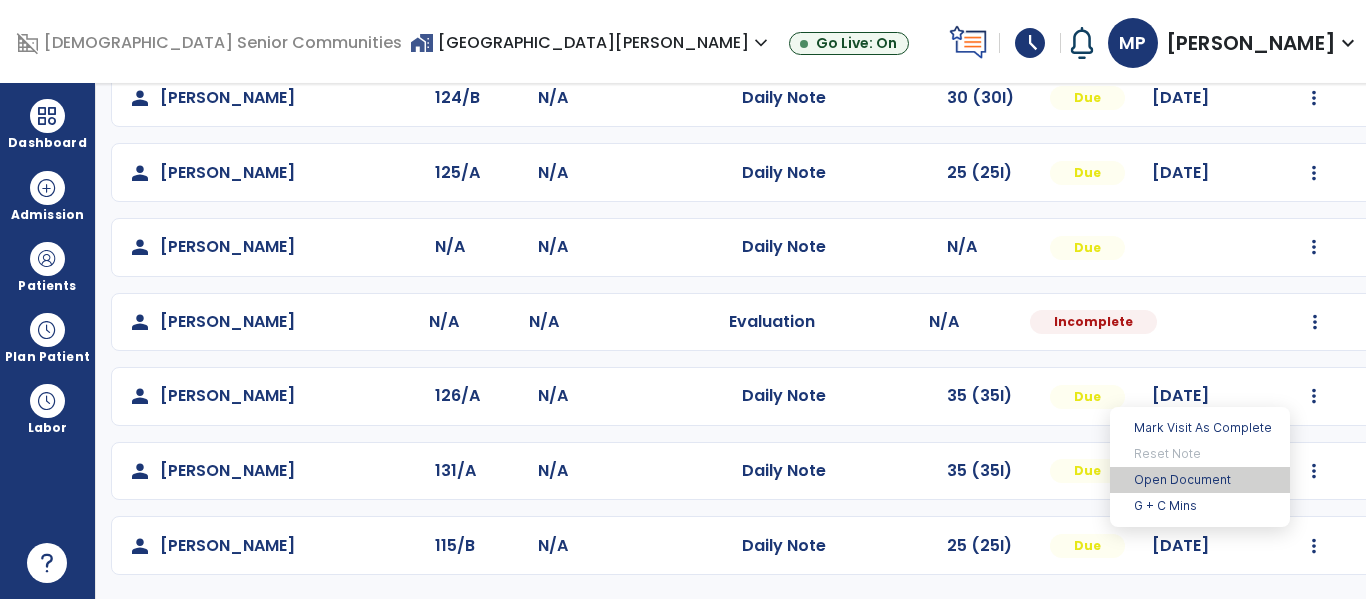 click on "Open Document" at bounding box center [1200, 480] 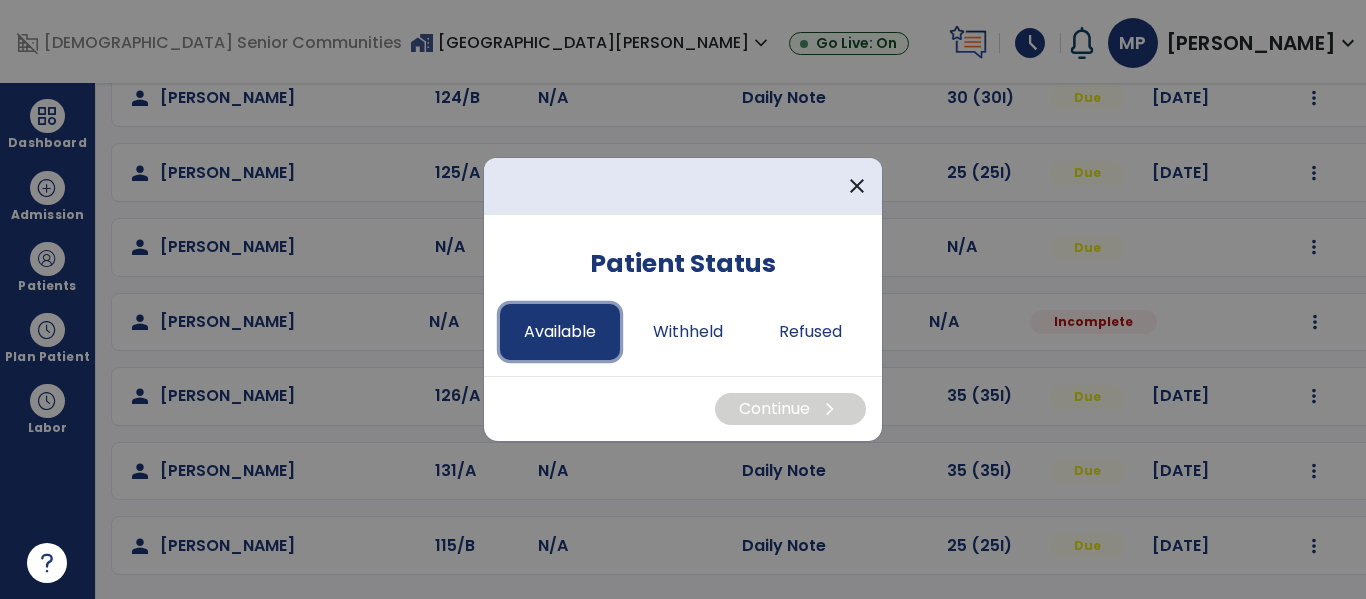 click on "Available" at bounding box center [560, 332] 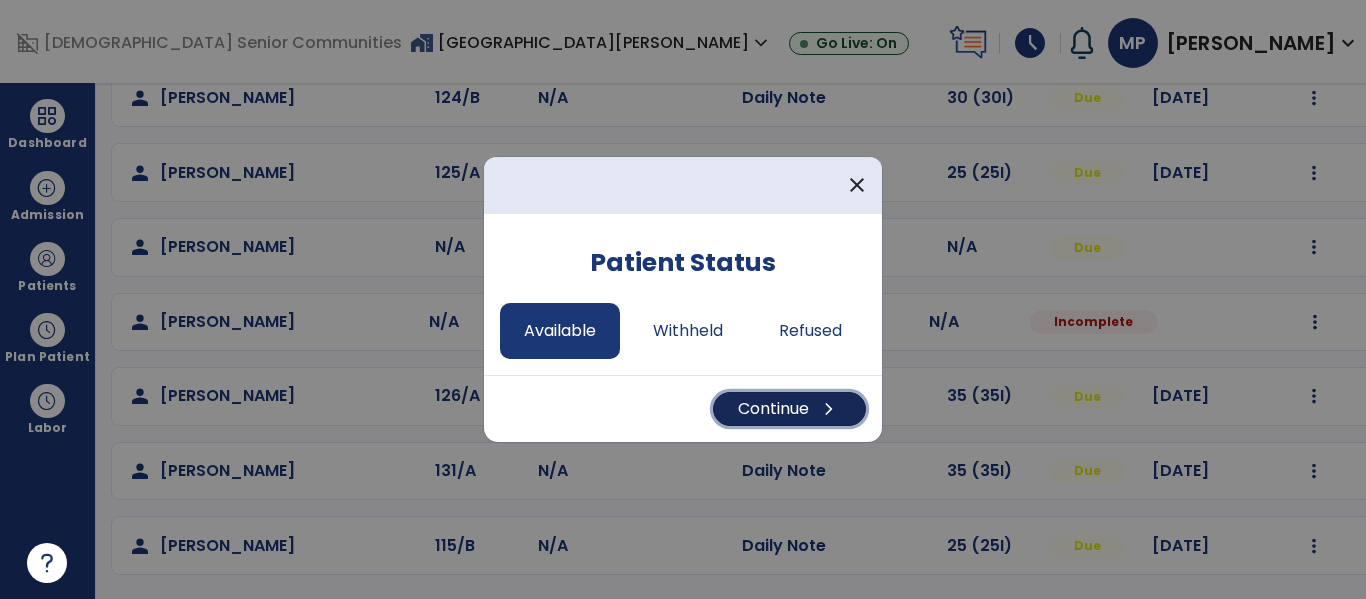 click on "Continue   chevron_right" at bounding box center (789, 409) 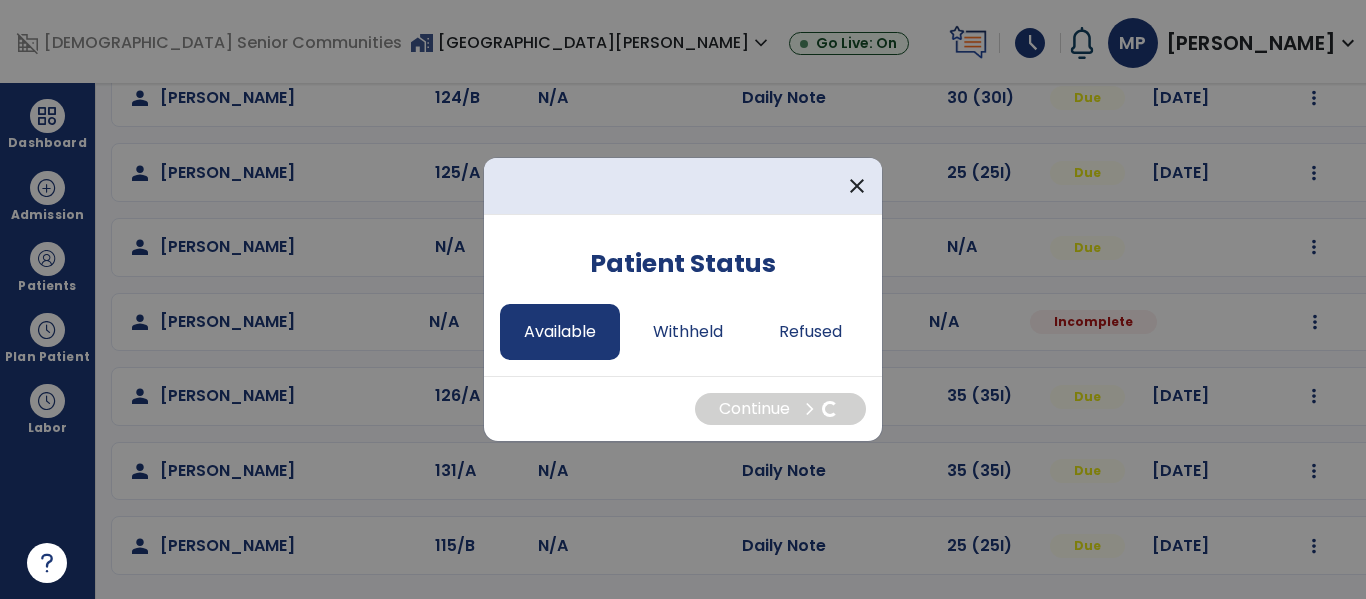 select on "*" 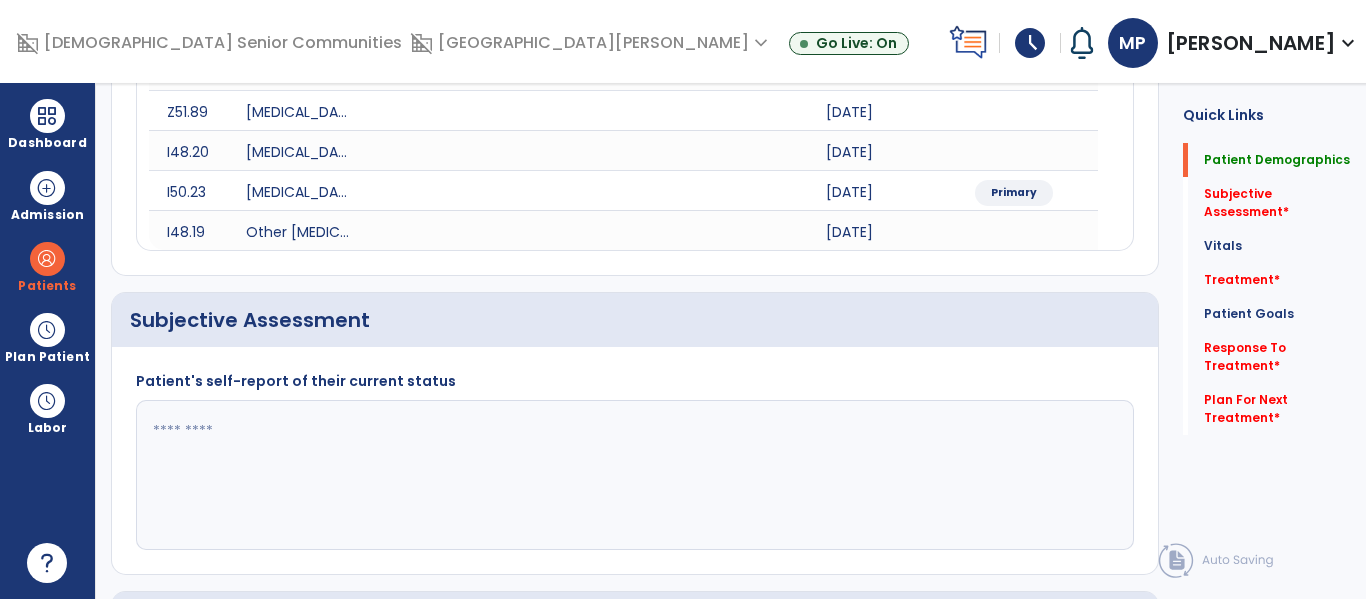 scroll, scrollTop: 0, scrollLeft: 0, axis: both 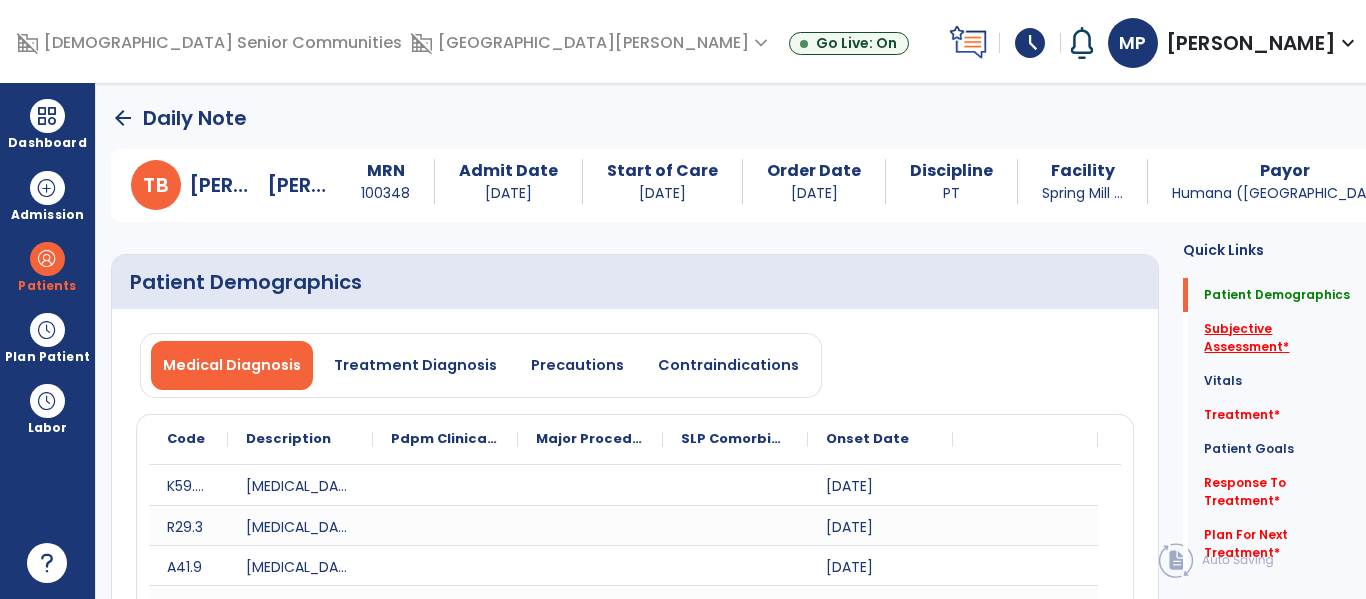 click on "Subjective Assessment   *" 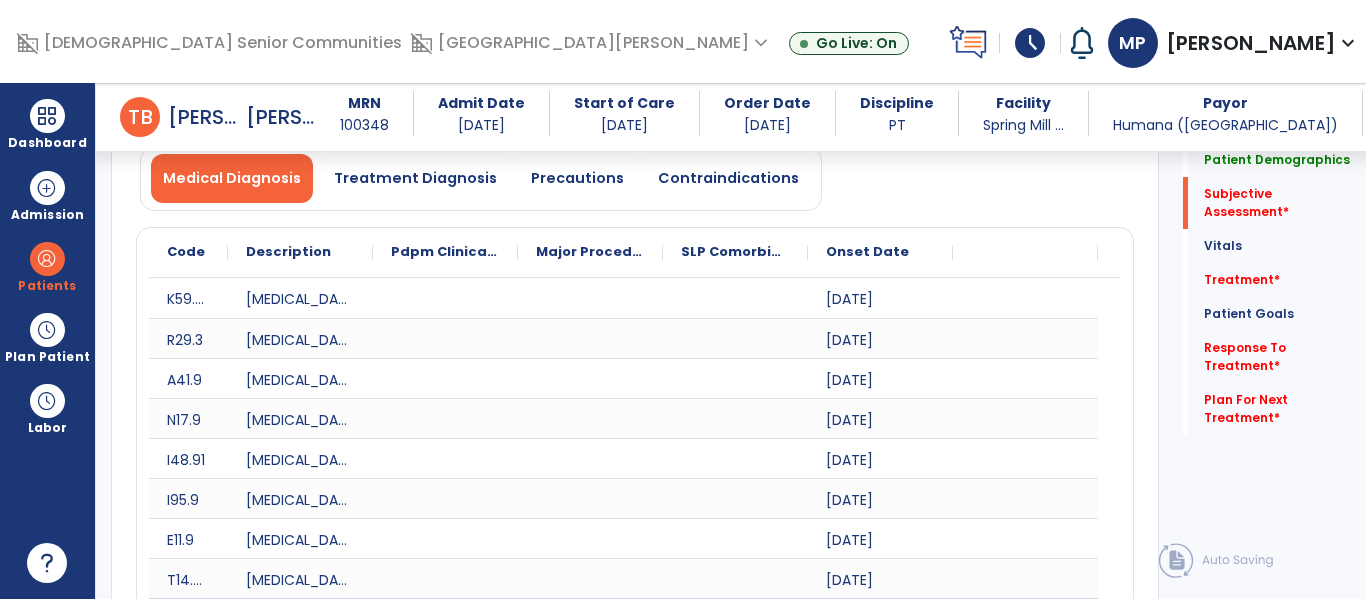 scroll, scrollTop: 1027, scrollLeft: 0, axis: vertical 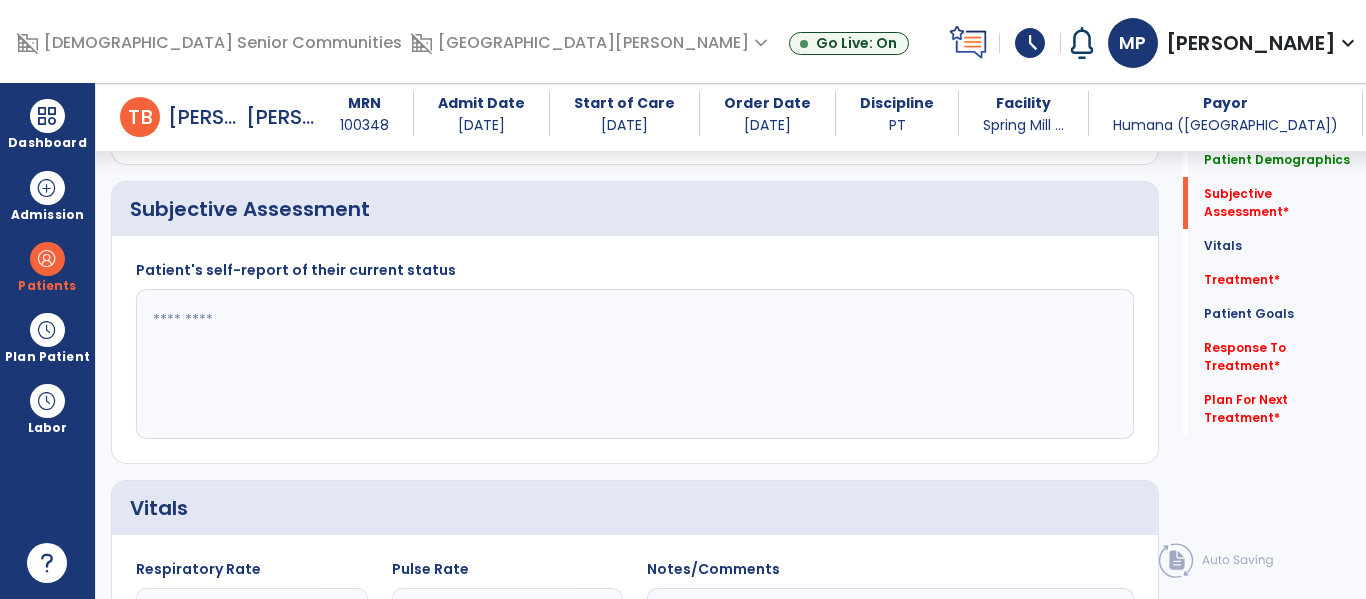 click 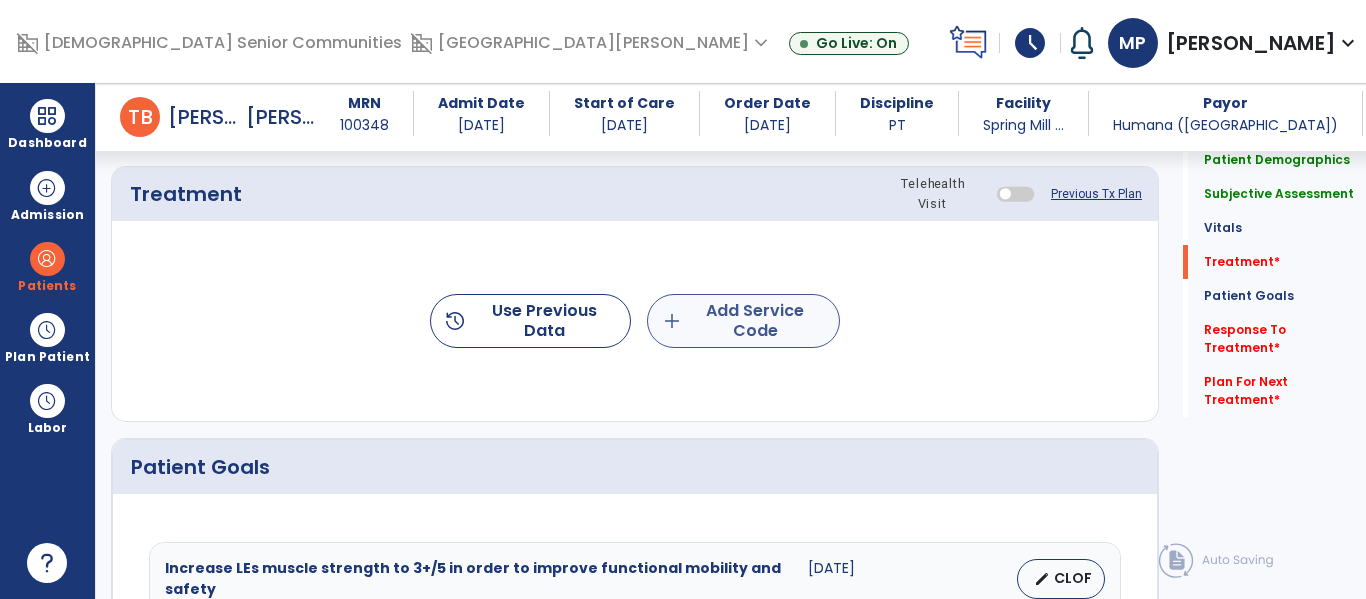 type on "**********" 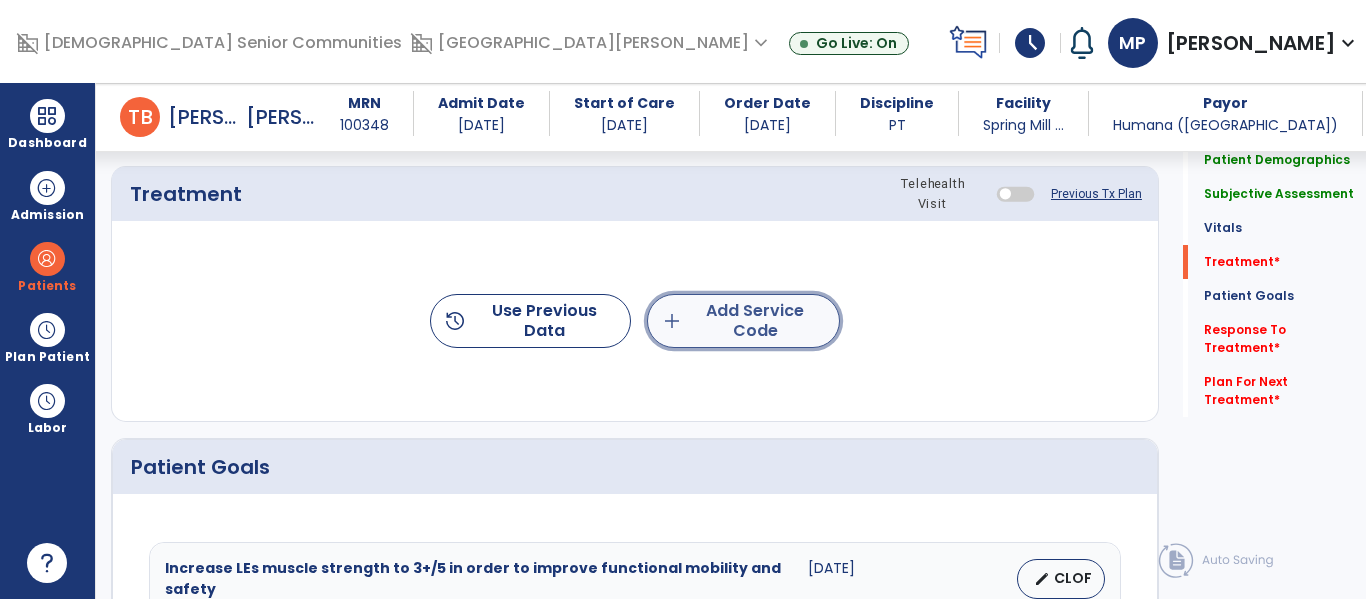 click on "add  Add Service Code" 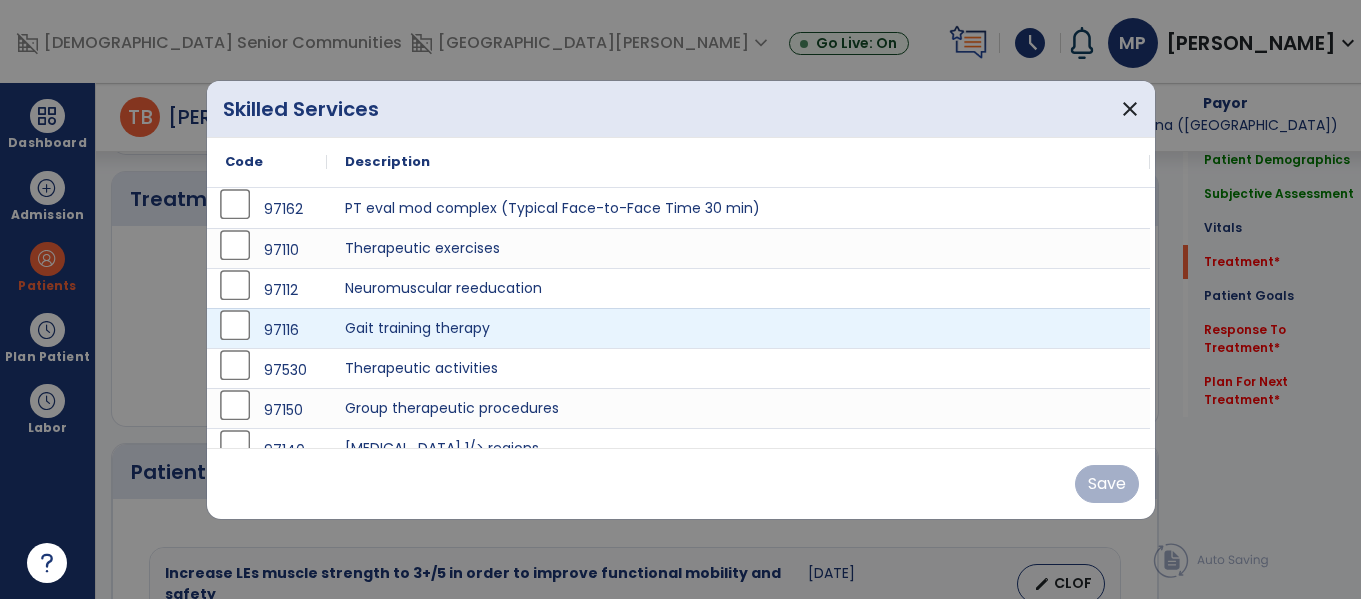 scroll, scrollTop: 1763, scrollLeft: 0, axis: vertical 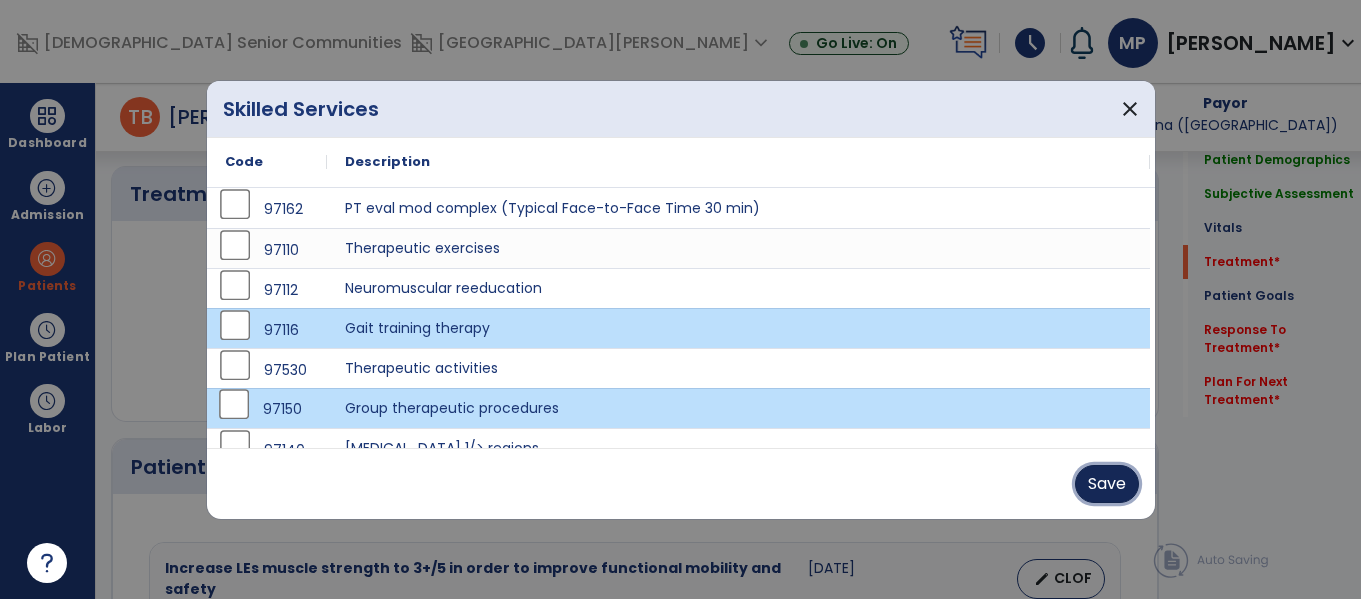click on "Save" at bounding box center [1107, 484] 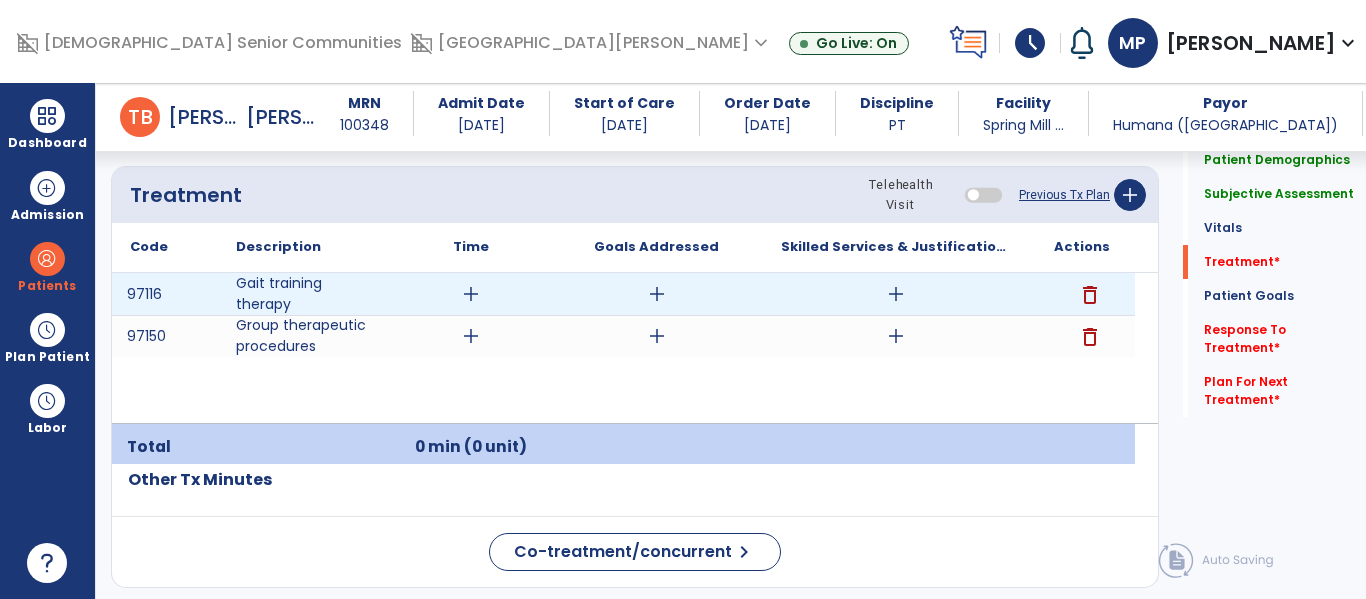 click on "add" at bounding box center [471, 294] 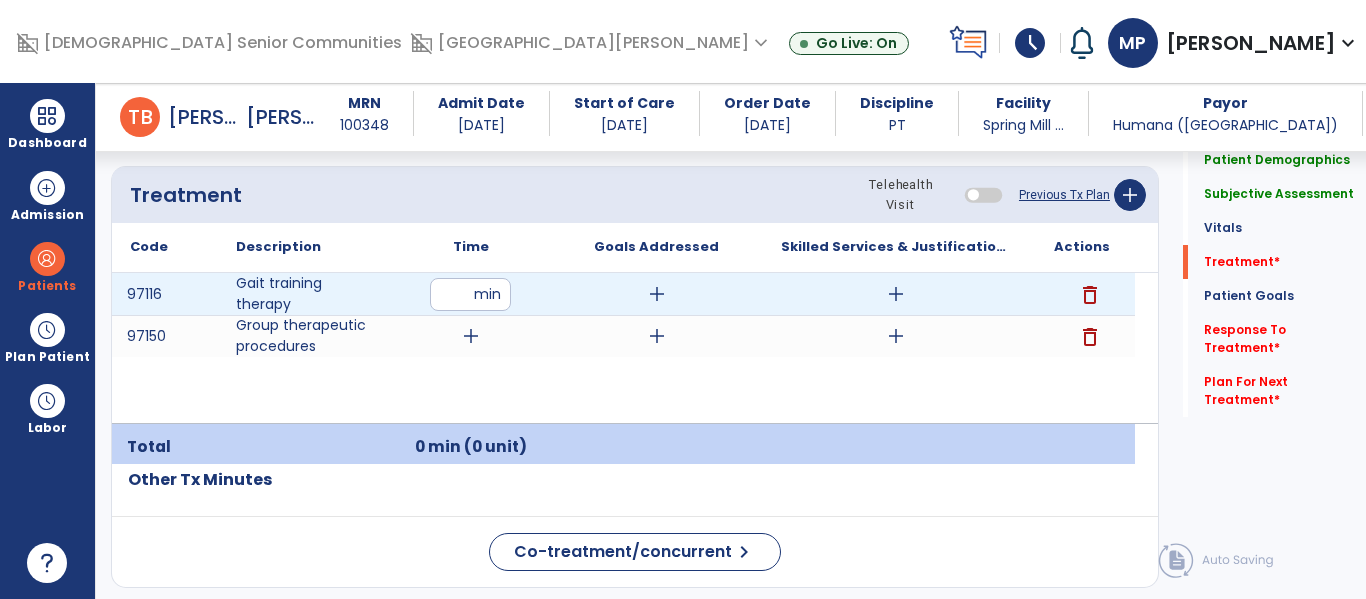 type on "**" 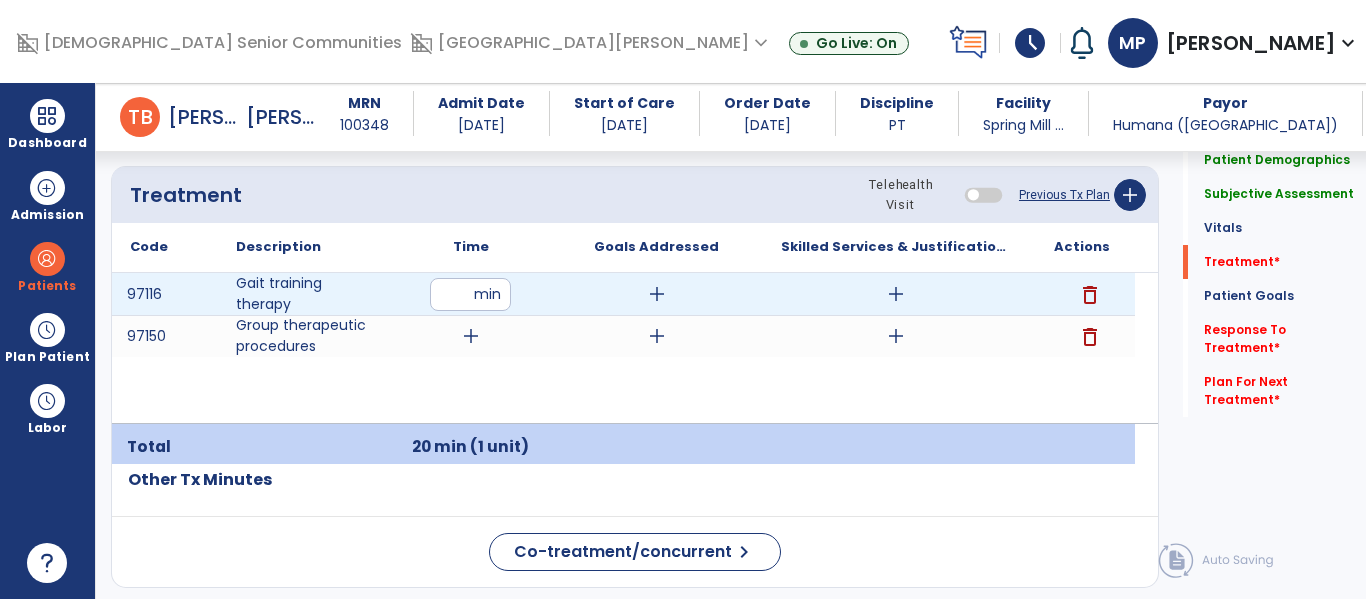 click on "add" at bounding box center [896, 294] 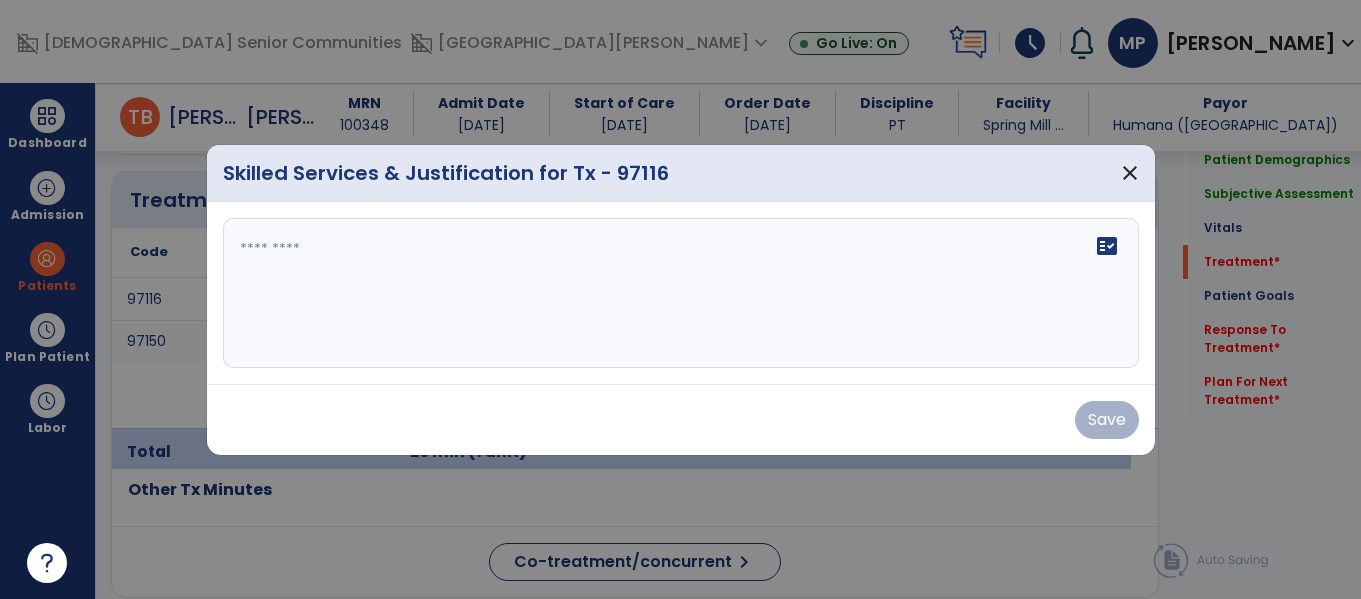 scroll, scrollTop: 1763, scrollLeft: 0, axis: vertical 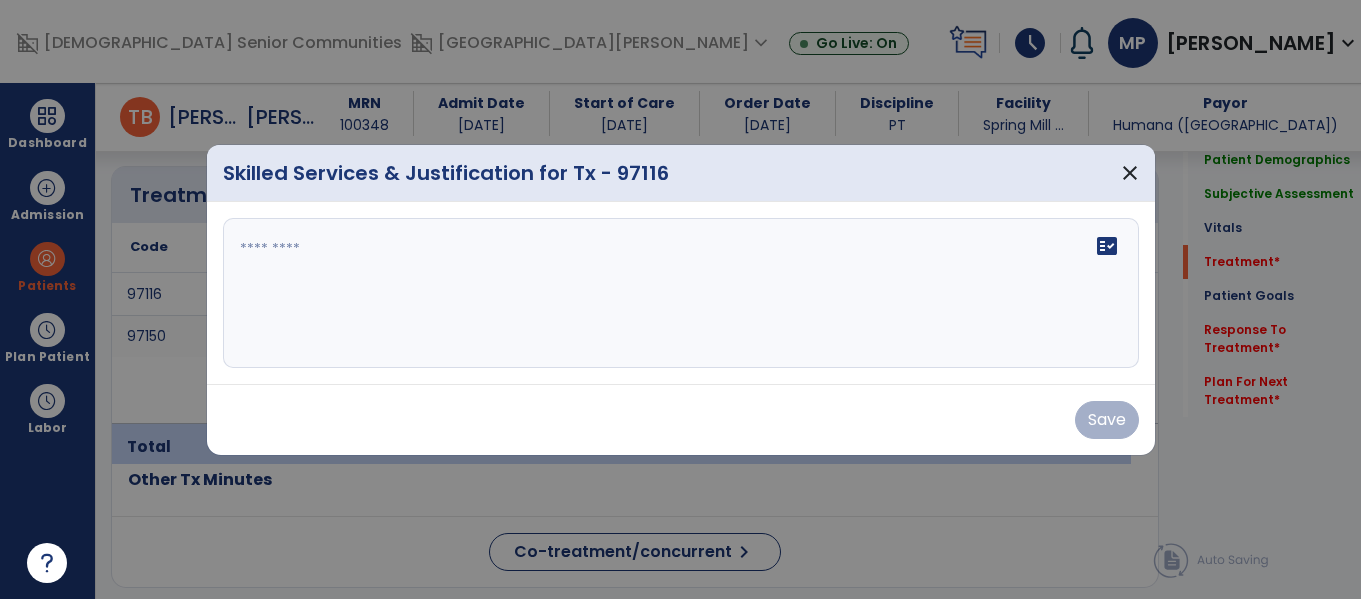 click on "fact_check" at bounding box center (681, 293) 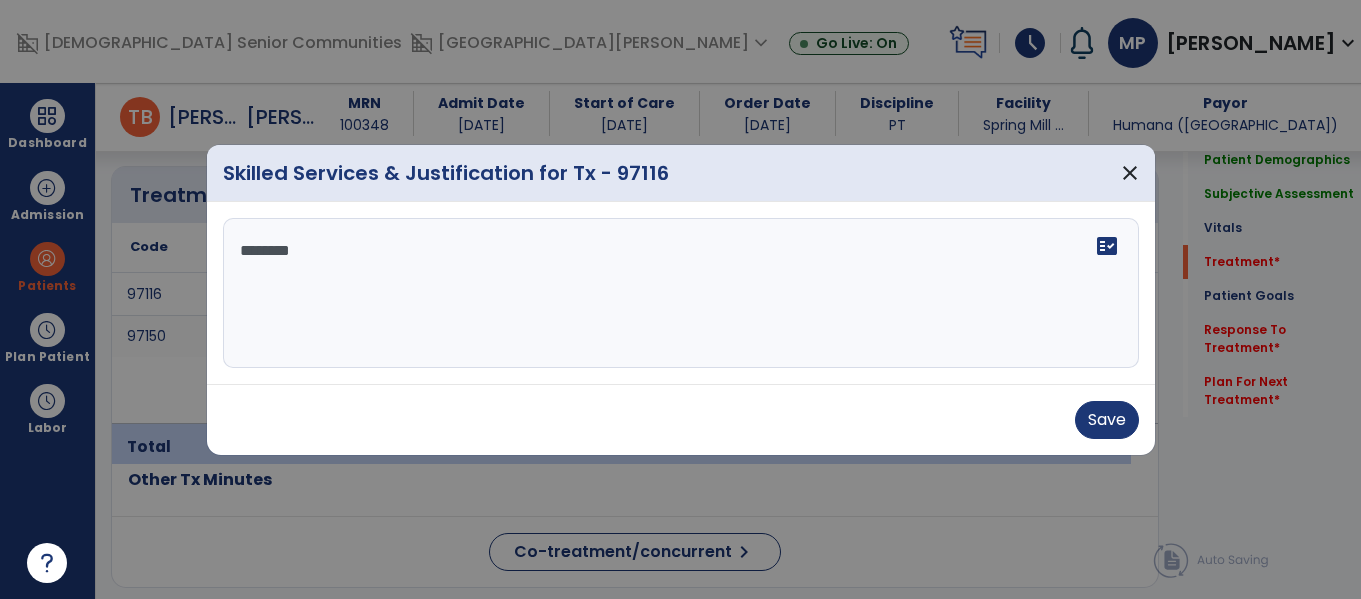 scroll, scrollTop: 0, scrollLeft: 0, axis: both 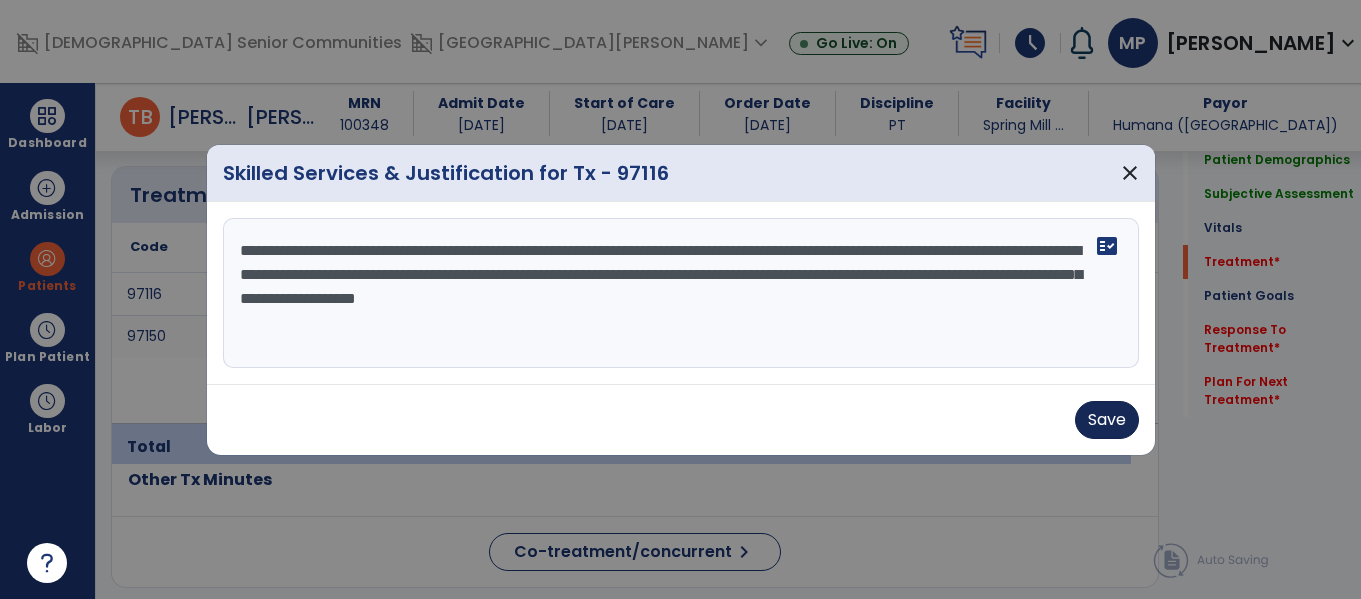 type on "**********" 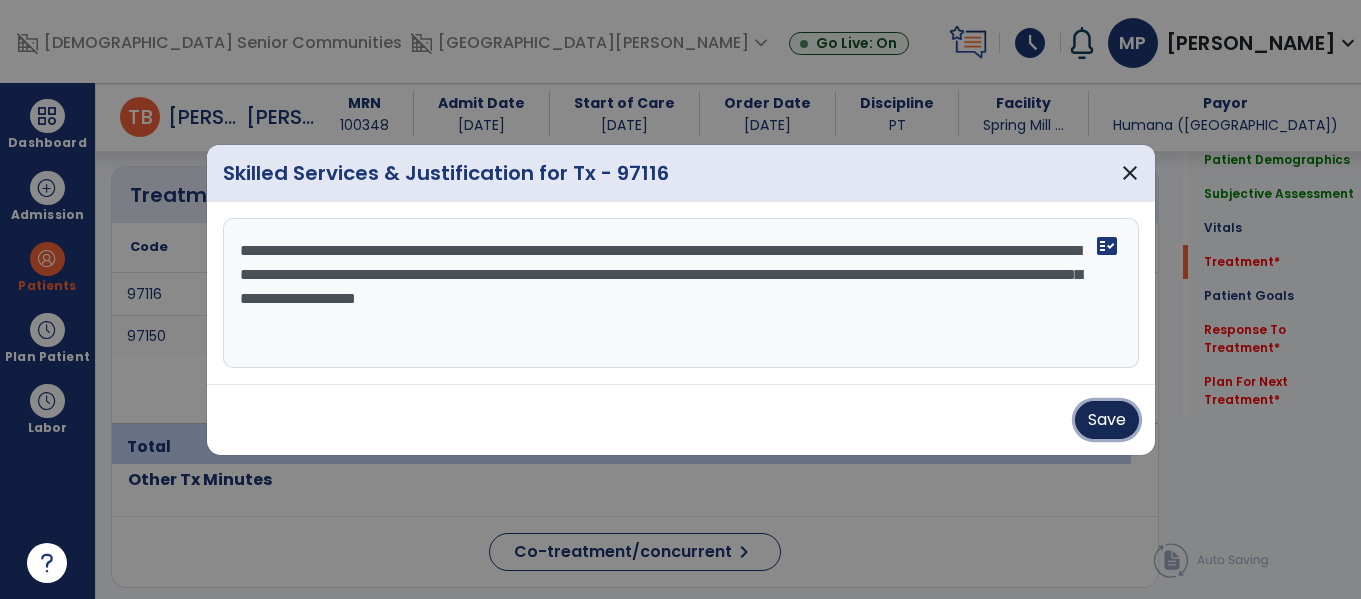 click on "Save" at bounding box center (1107, 420) 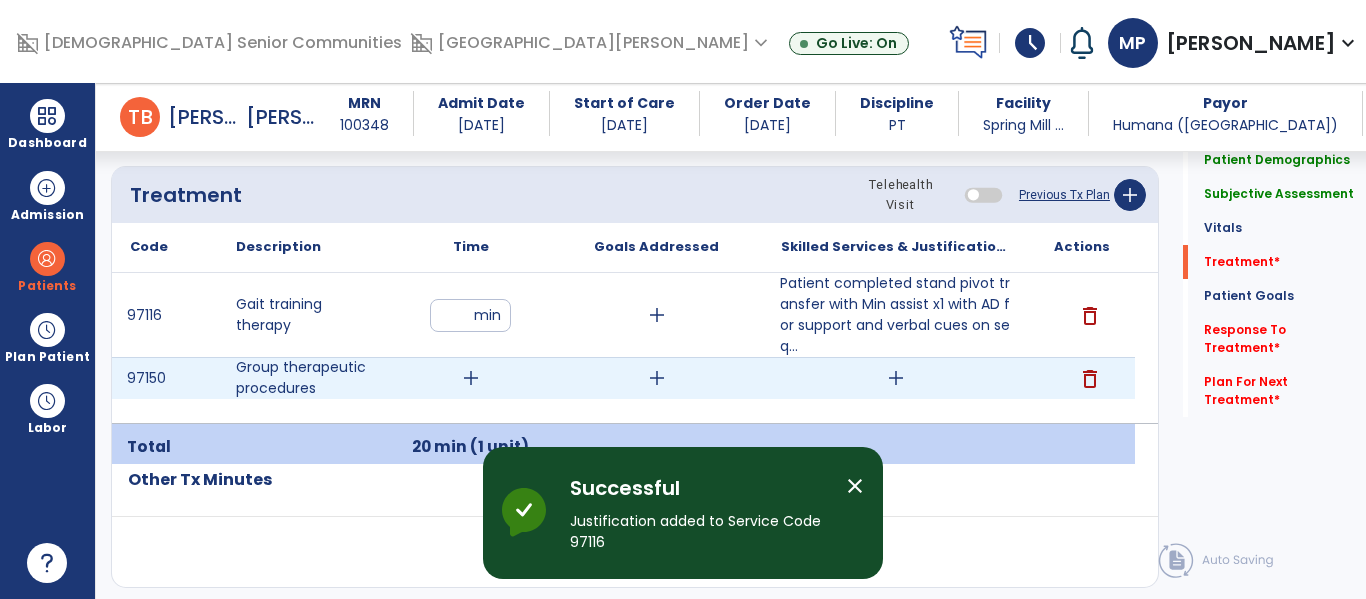 click on "add" at bounding box center (471, 378) 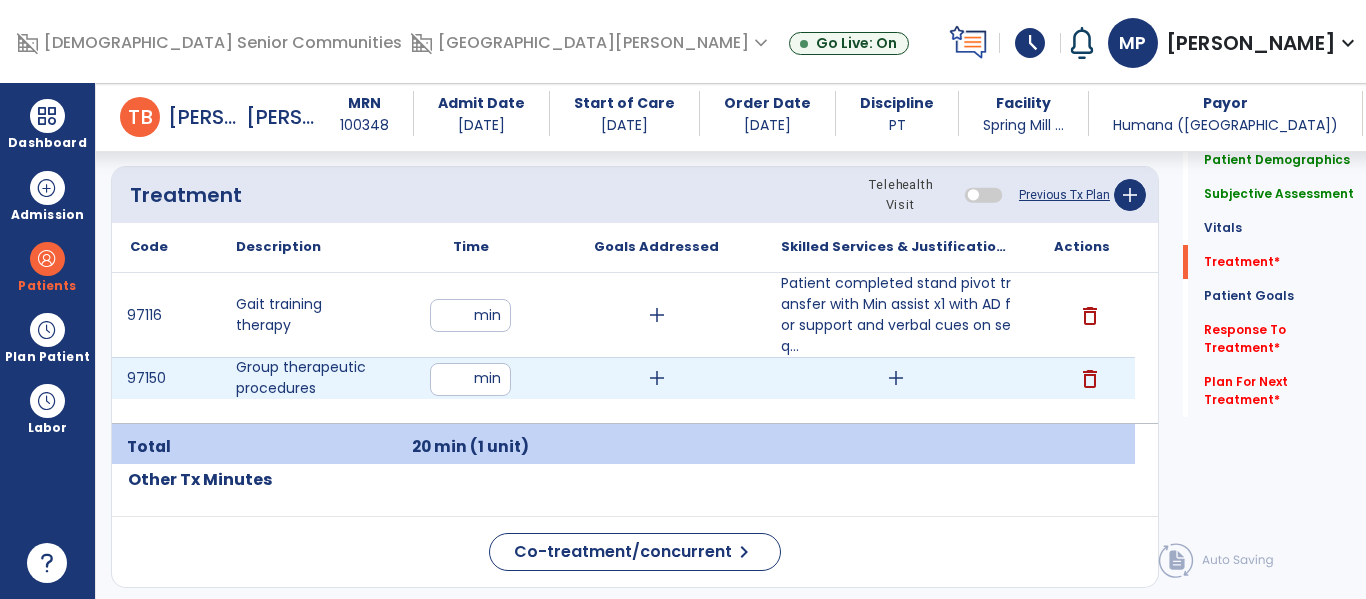 type on "**" 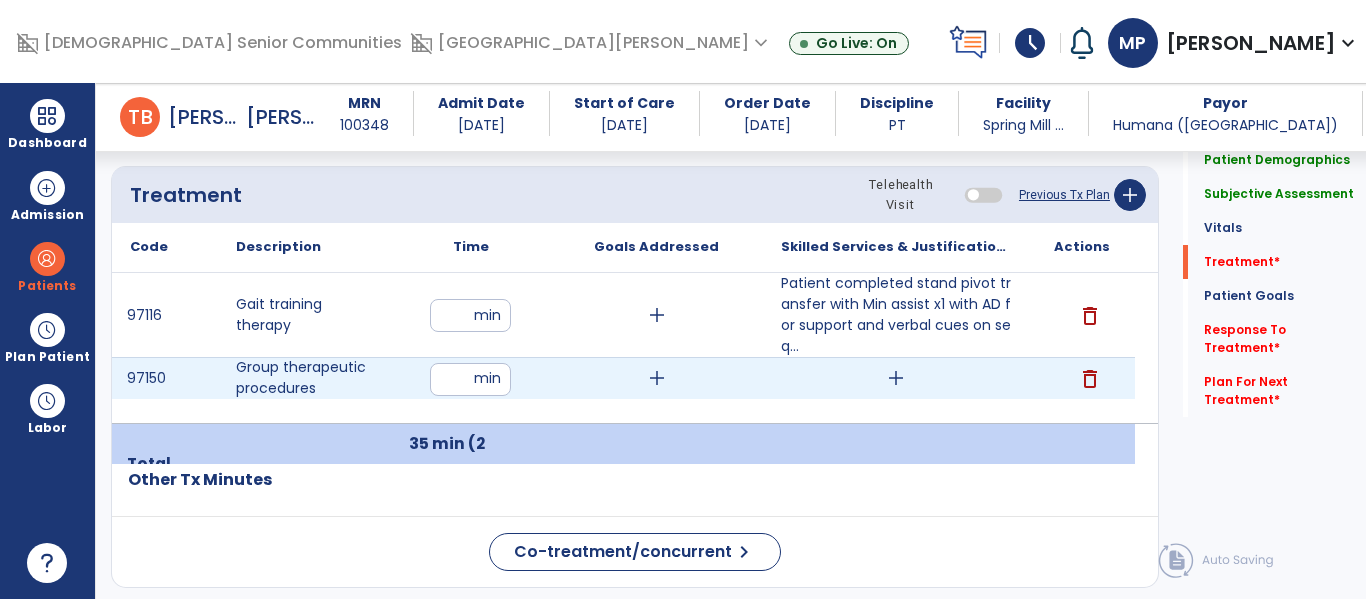 click on "add" at bounding box center (896, 378) 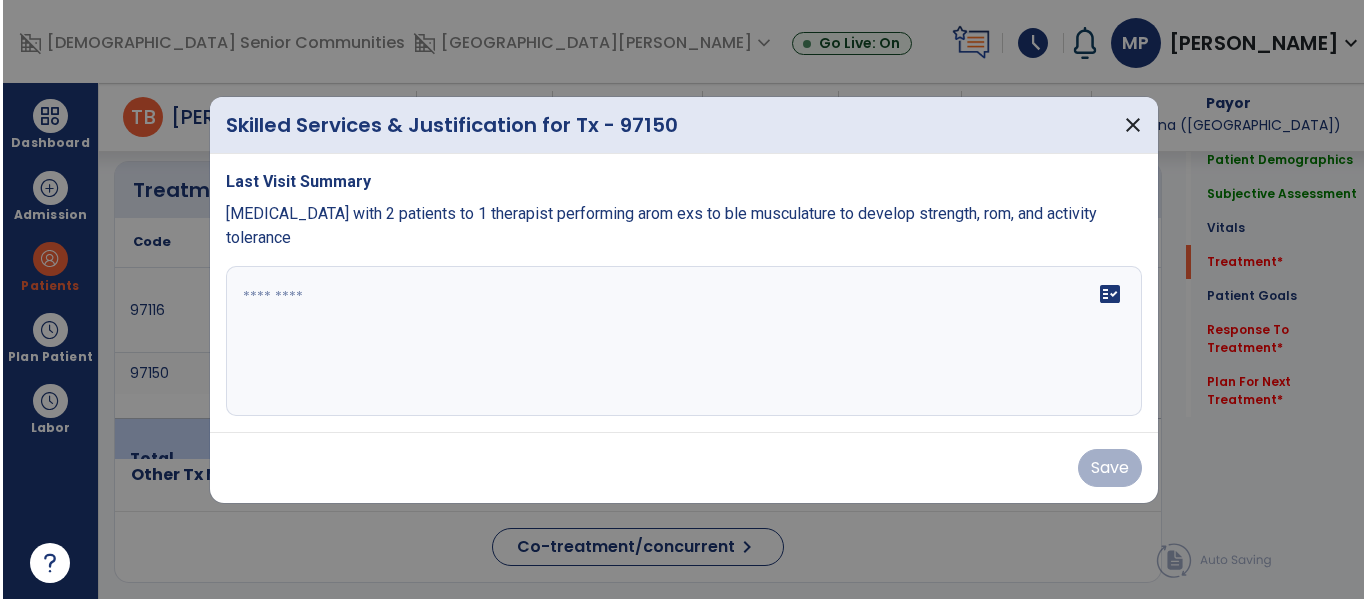 scroll, scrollTop: 1763, scrollLeft: 0, axis: vertical 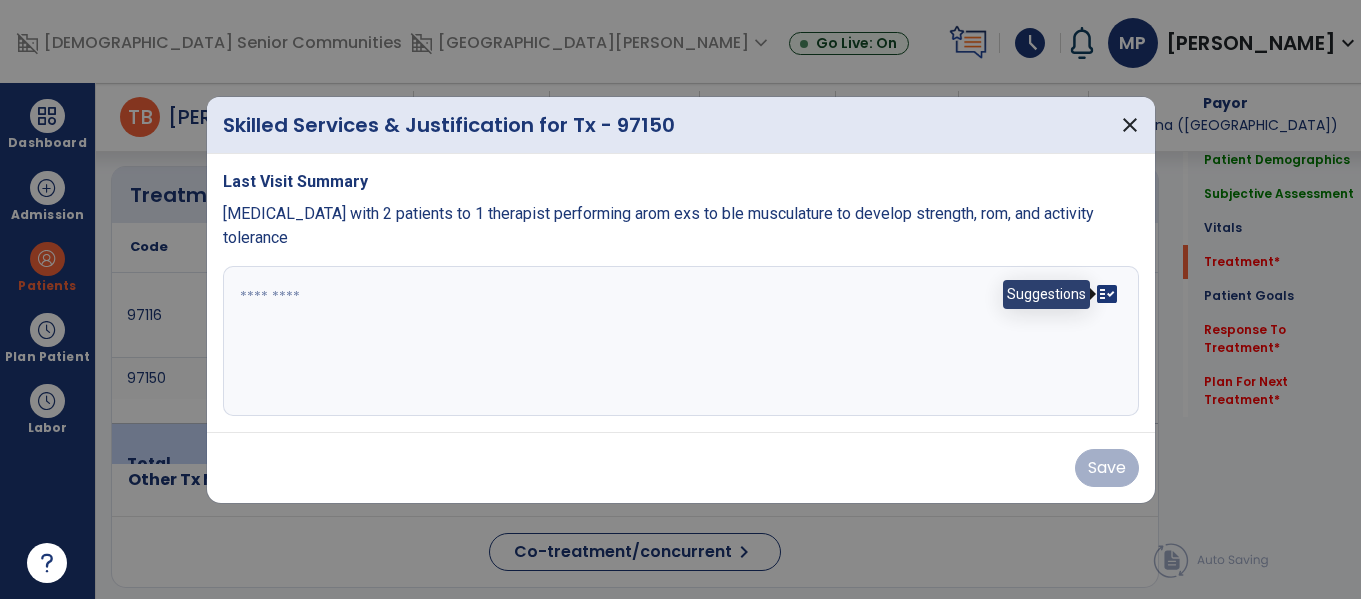 click on "fact_check" at bounding box center (1107, 294) 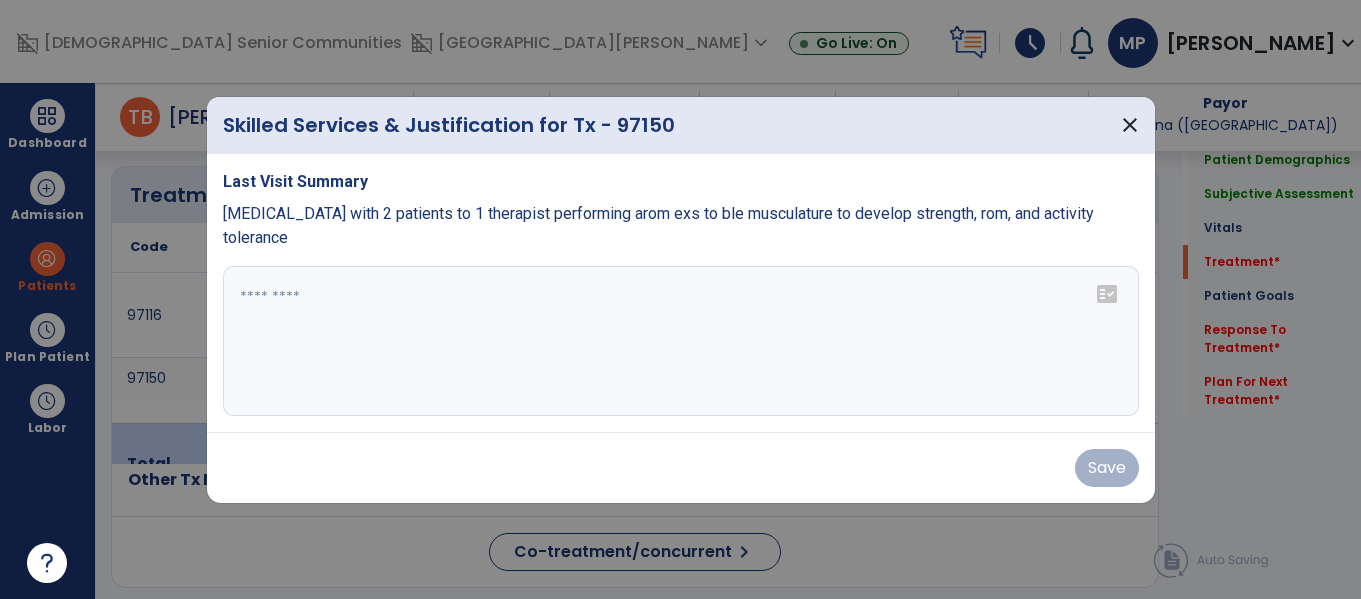 click on "fact_check" at bounding box center (1107, 294) 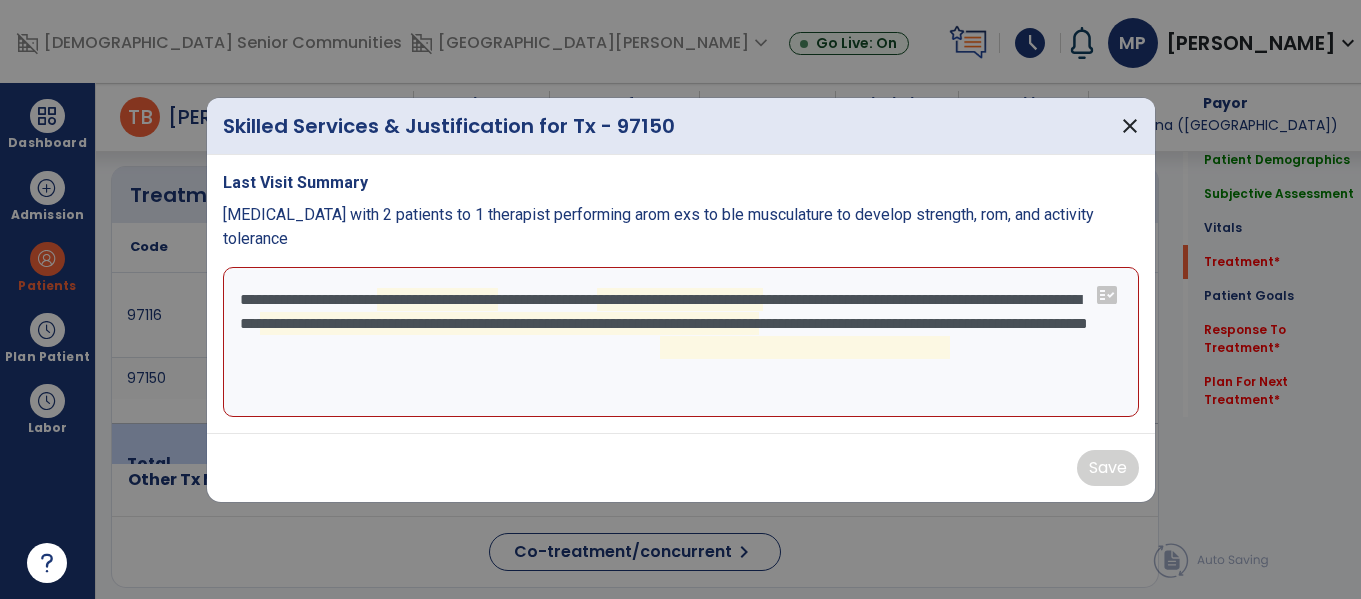 click on "**********" at bounding box center [681, 342] 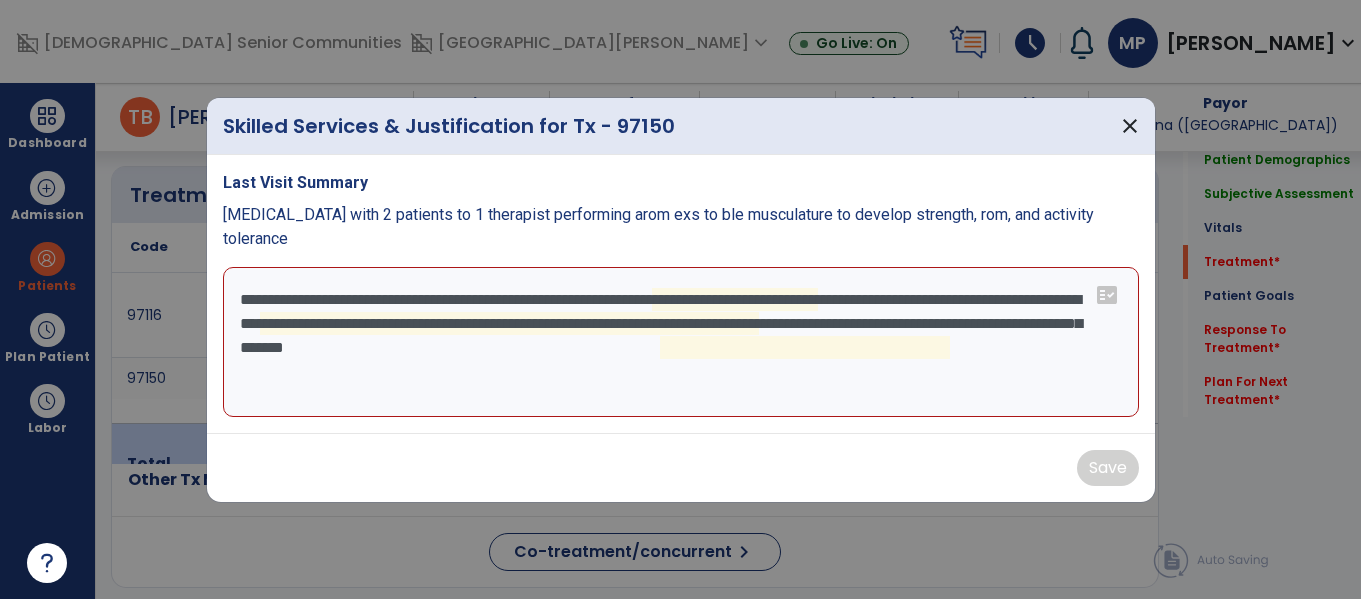 click on "**********" at bounding box center [681, 342] 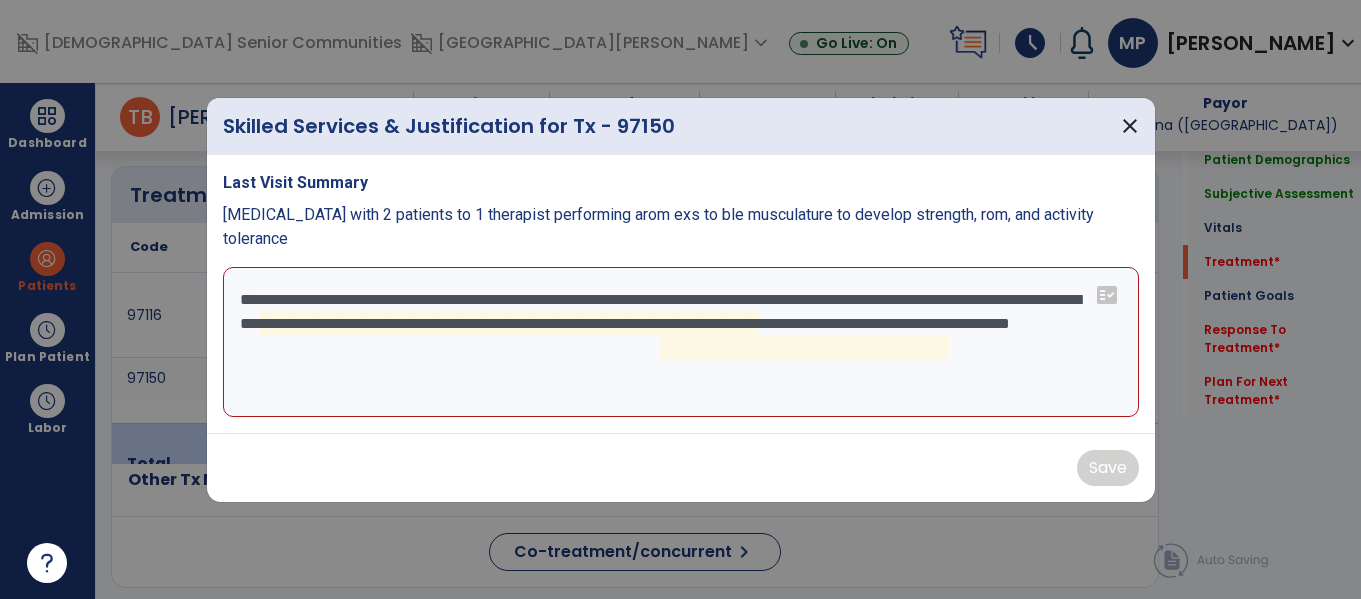click on "**********" at bounding box center [681, 342] 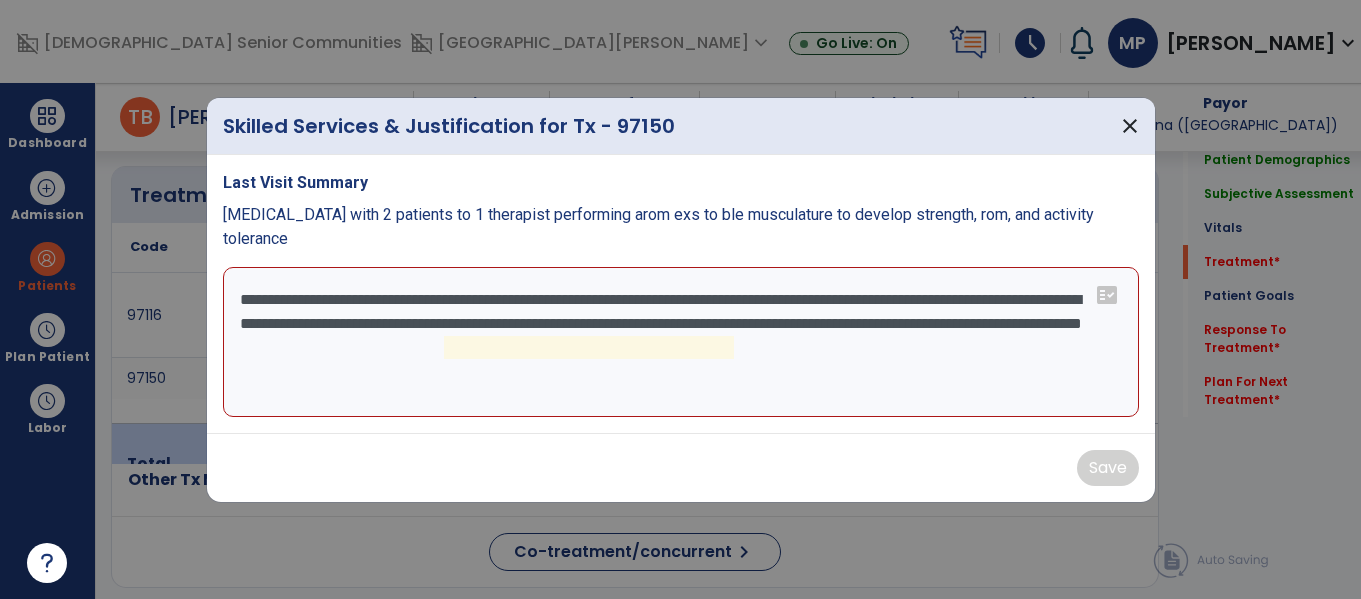 click on "**********" at bounding box center (681, 342) 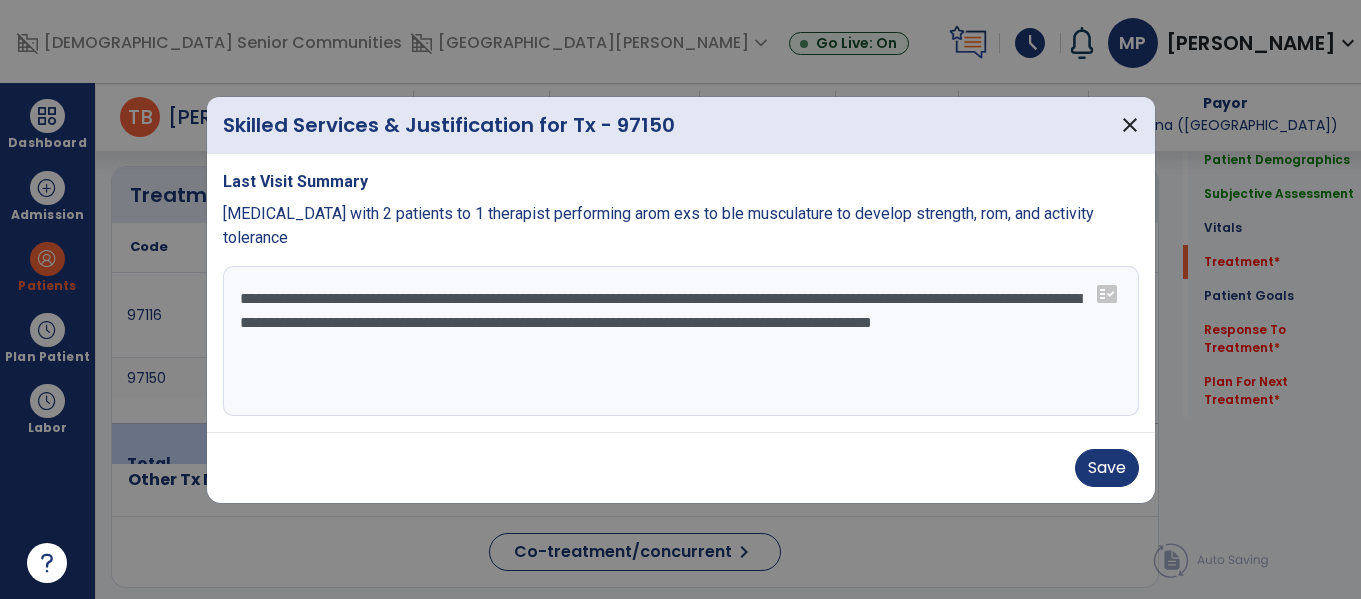 click on "**********" at bounding box center (681, 341) 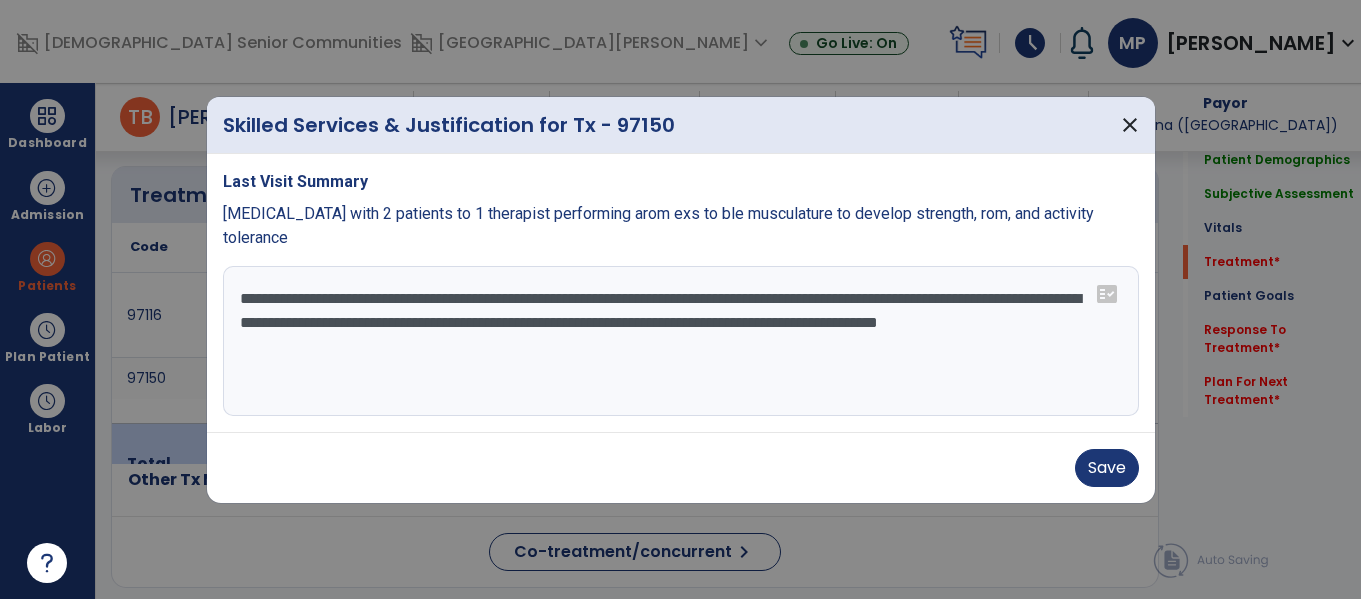 click on "**********" at bounding box center (681, 341) 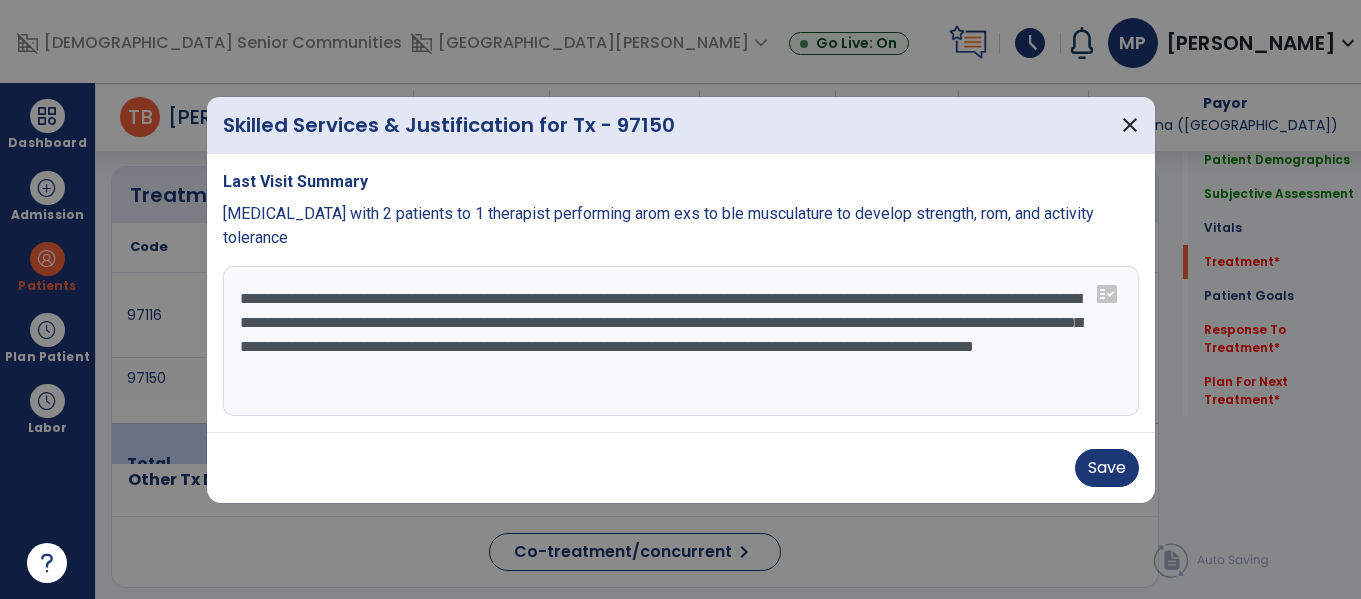 click on "**********" at bounding box center (681, 341) 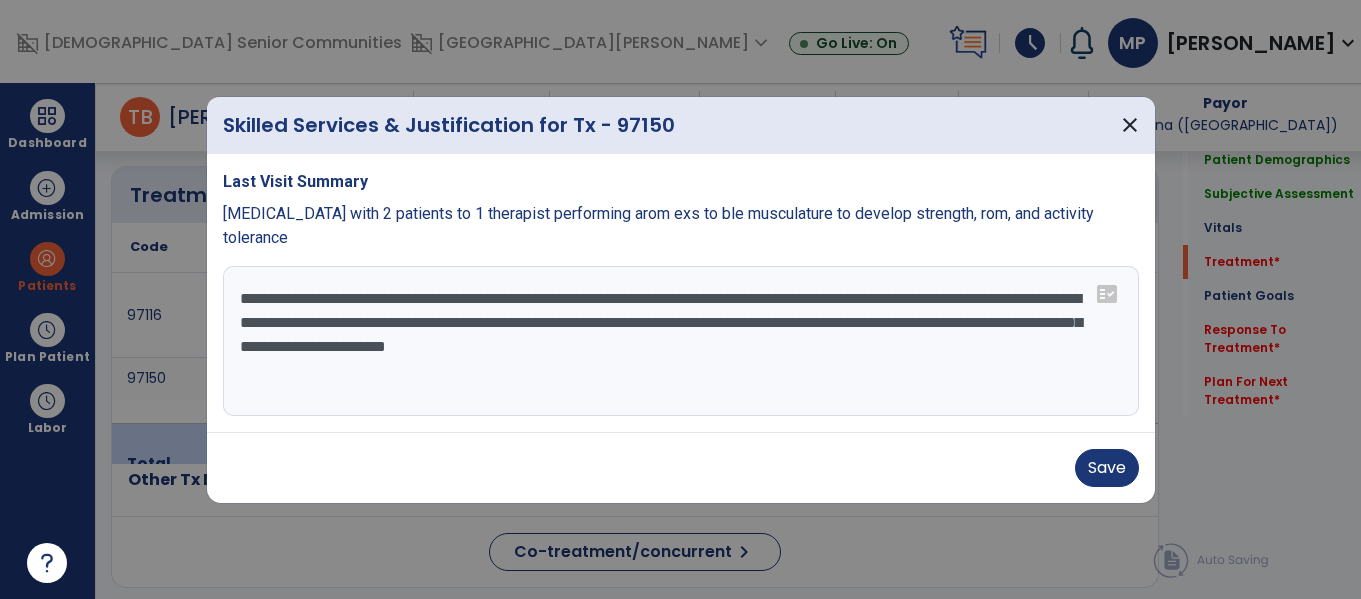 type on "**********" 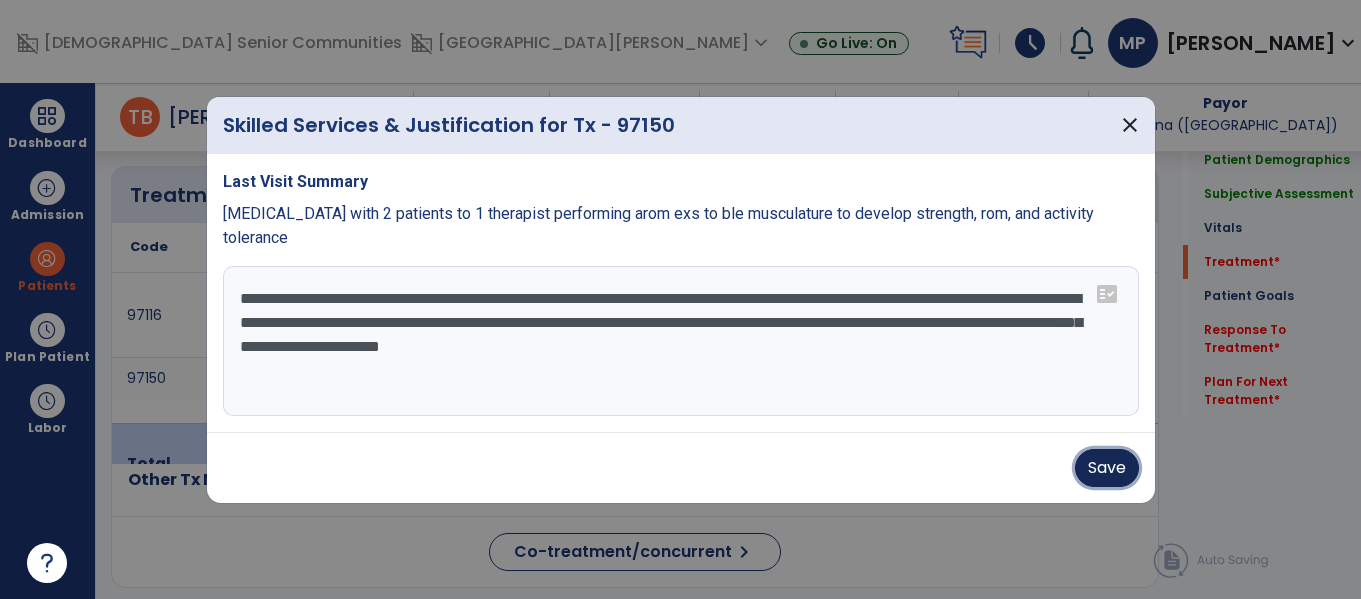 click on "Save" at bounding box center [1107, 468] 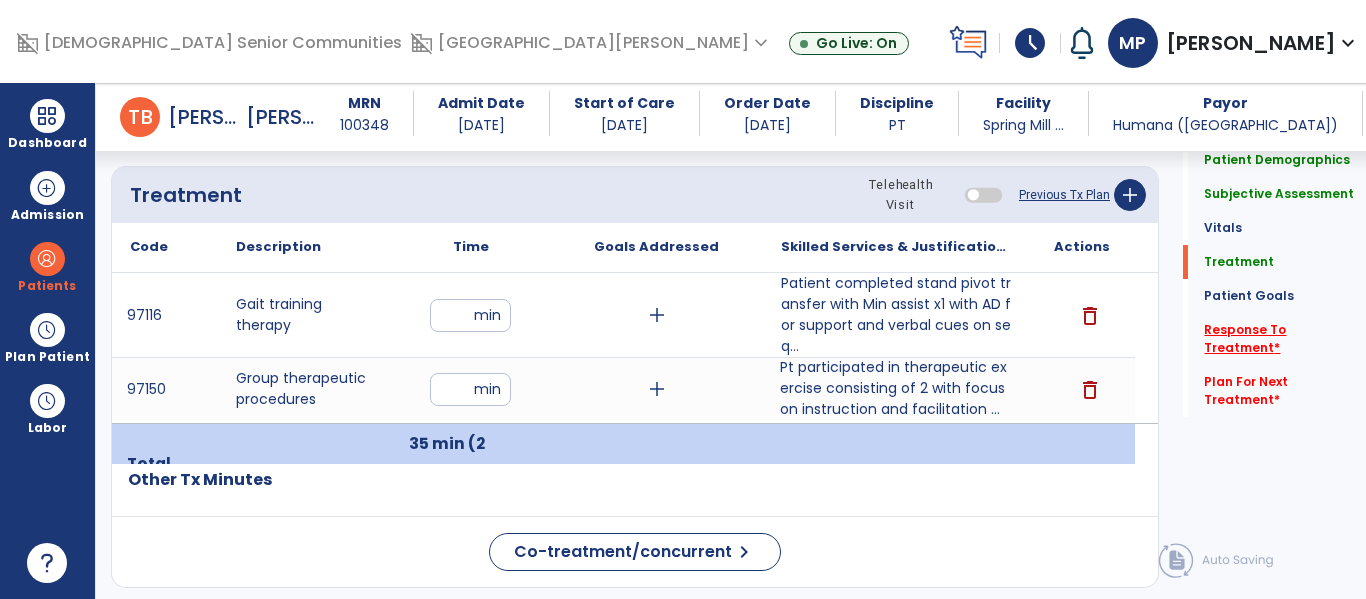 click on "Response To Treatment   *" 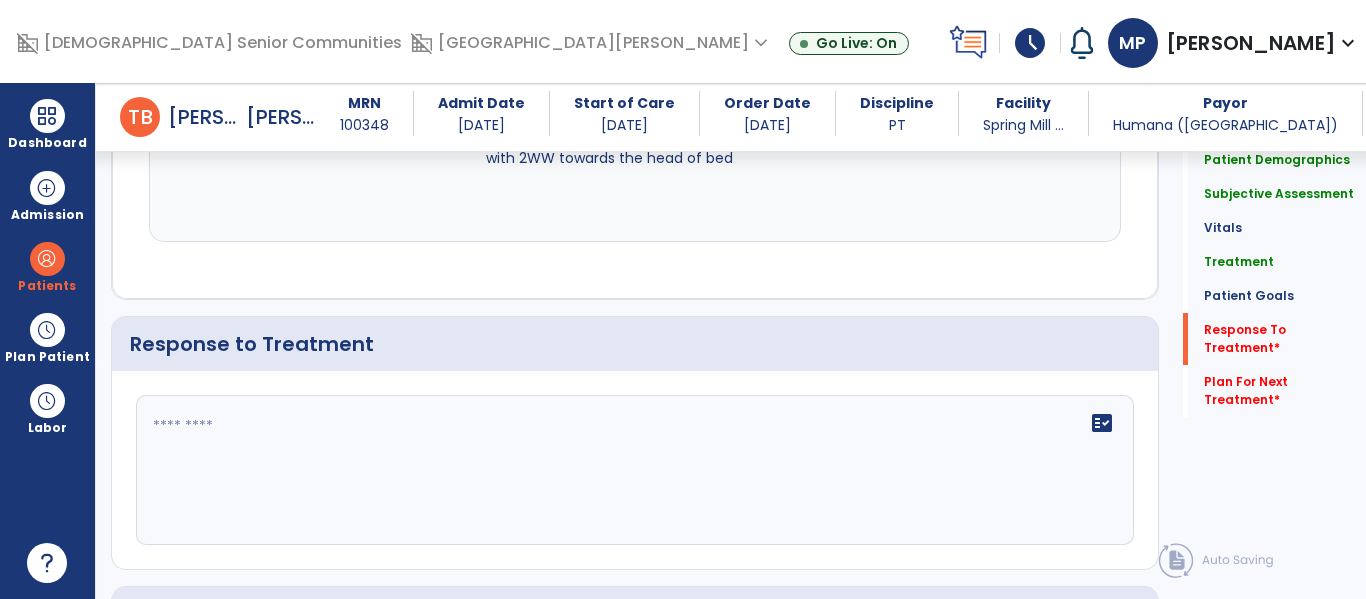 scroll, scrollTop: 3138, scrollLeft: 0, axis: vertical 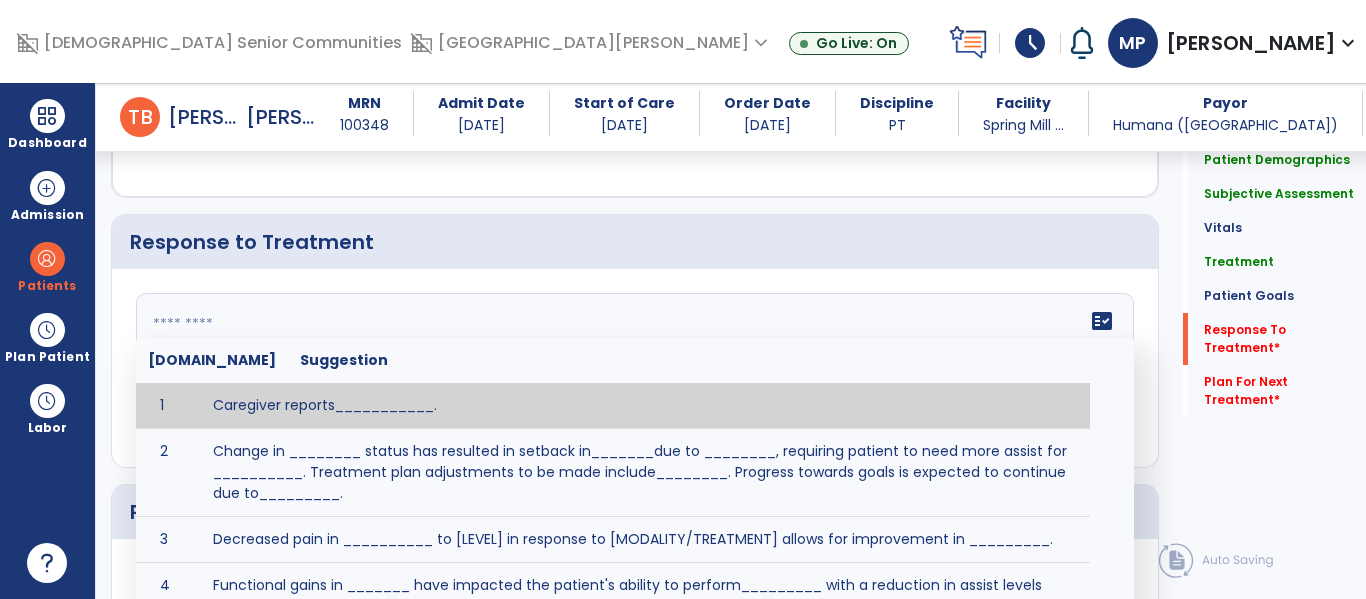 click on "fact_check  [DOMAIN_NAME] Suggestion 1 Caregiver reports___________. 2 Change in ________ status has resulted in setback in_______due to ________, requiring patient to need more assist for __________.   Treatment plan adjustments to be made include________.  Progress towards goals is expected to continue due to_________. 3 Decreased pain in __________ to [LEVEL] in response to [MODALITY/TREATMENT] allows for improvement in _________. 4 Functional gains in _______ have impacted the patient's ability to perform_________ with a reduction in assist levels to_________. 5 Functional progress this week has been significant due to__________. 6 Gains in ________ have improved the patient's ability to perform ______with decreased levels of assist to___________. 7 Improvement in ________allows patient to tolerate higher levels of challenges in_________. 8 Pain in [AREA] has decreased to [LEVEL] in response to [TREATMENT/MODALITY], allowing fore ease in completing__________. 9 10 11 12 13 14 15 16 17 18 19 20 21" 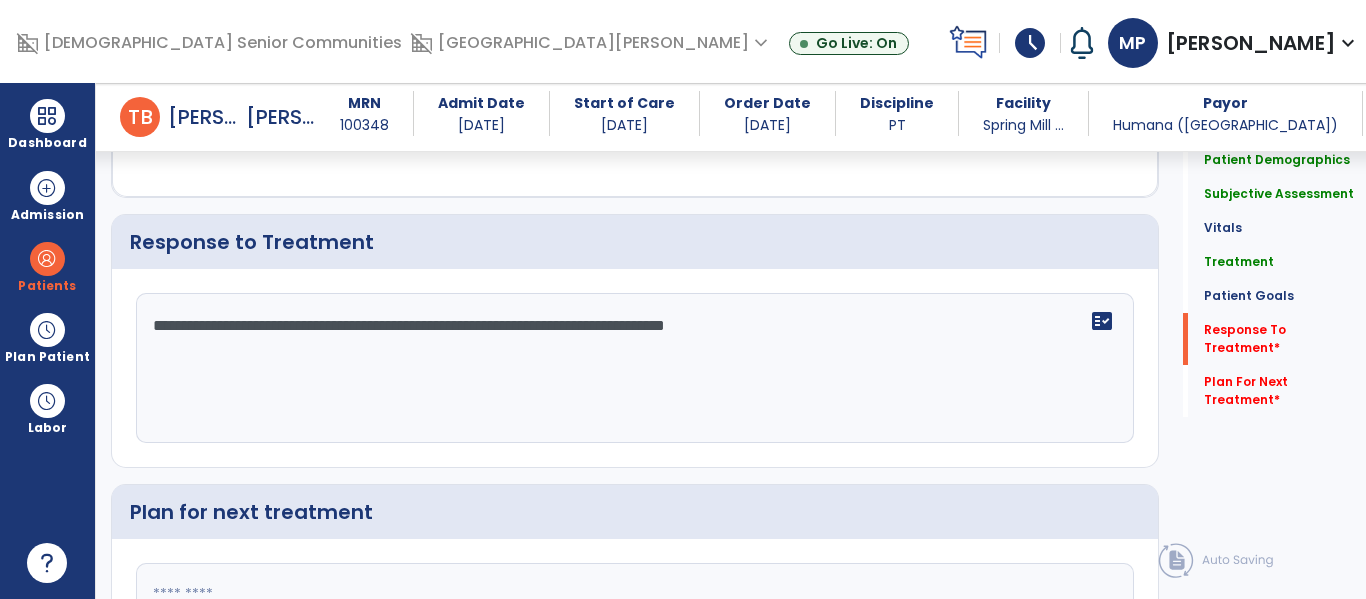 scroll, scrollTop: 3225, scrollLeft: 0, axis: vertical 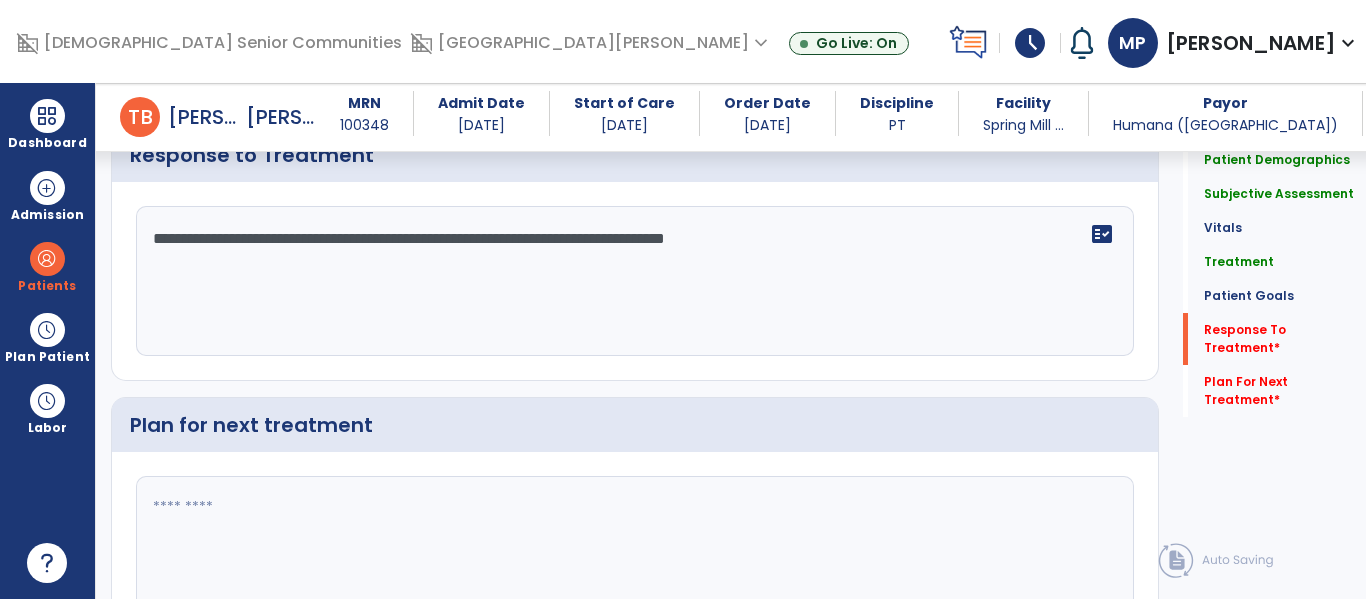 type on "**********" 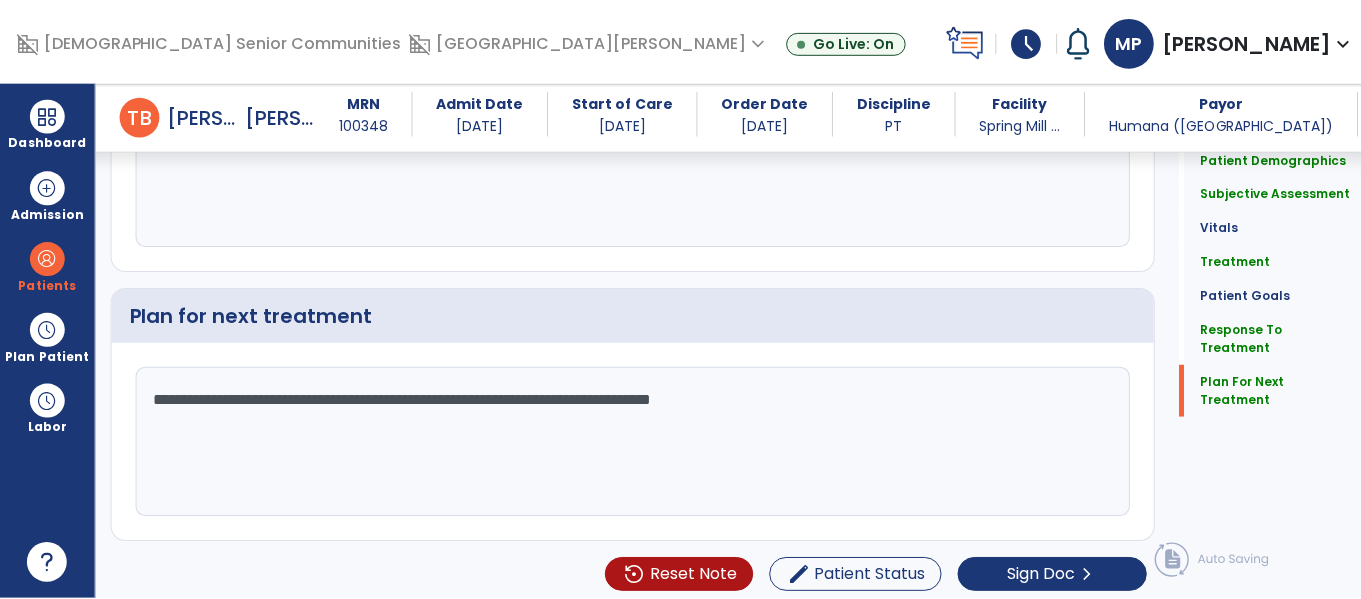 scroll, scrollTop: 3343, scrollLeft: 0, axis: vertical 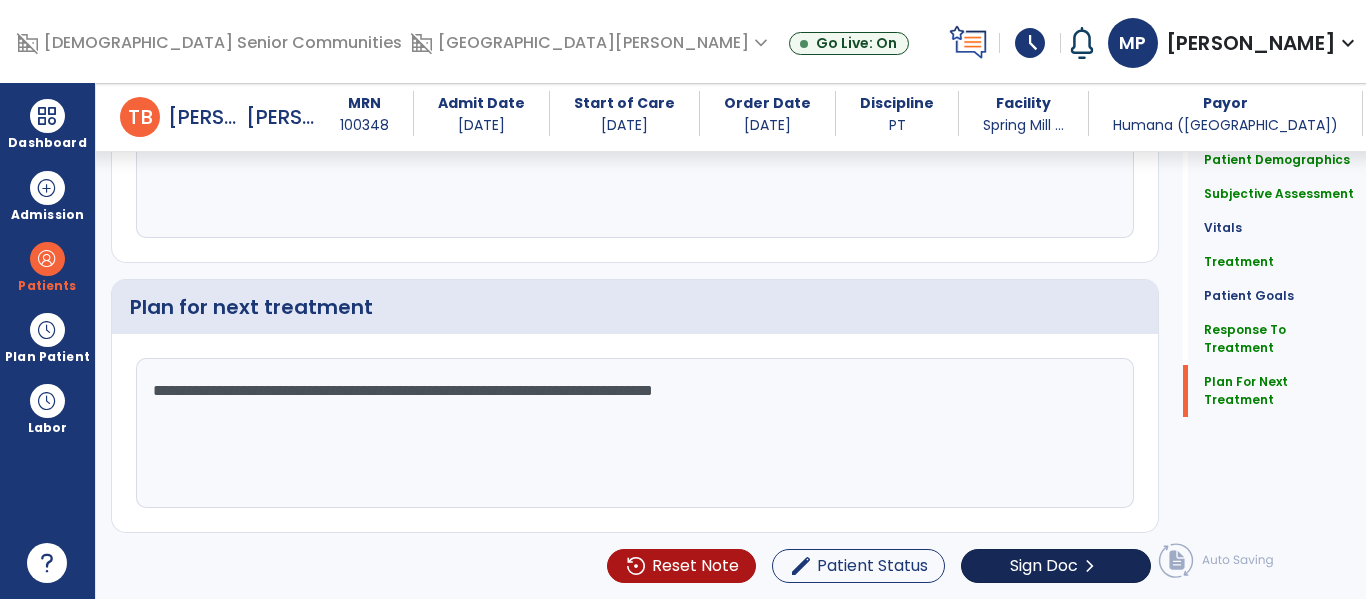 type on "**********" 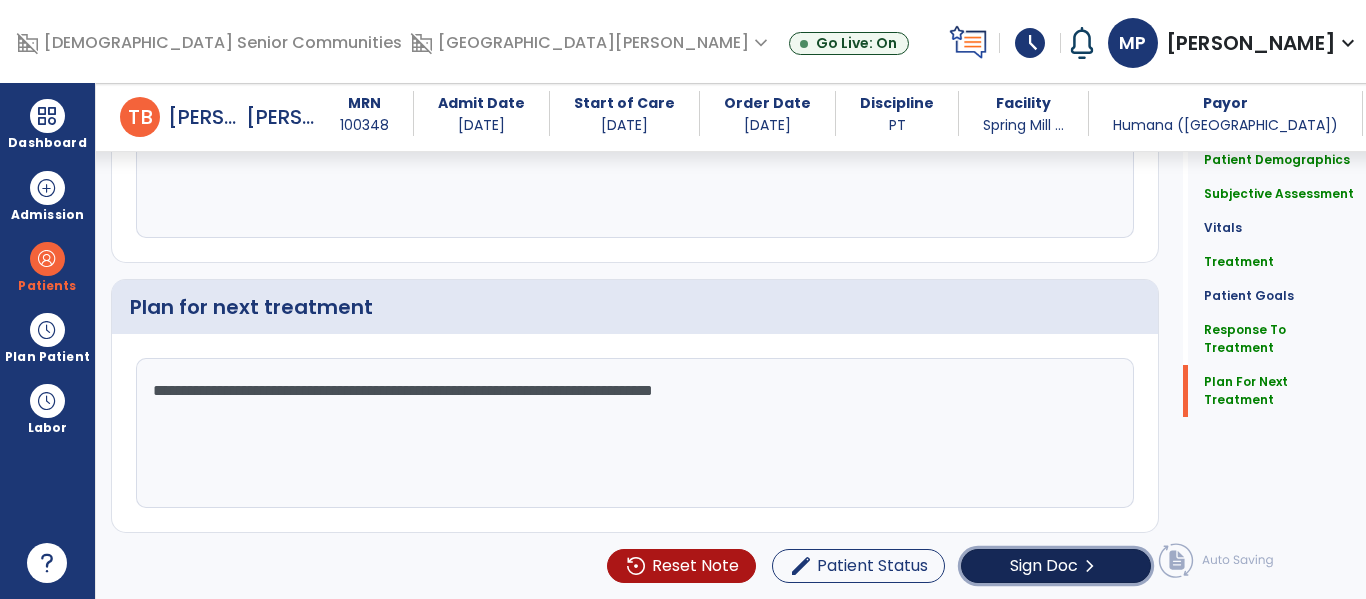 click on "Sign Doc" 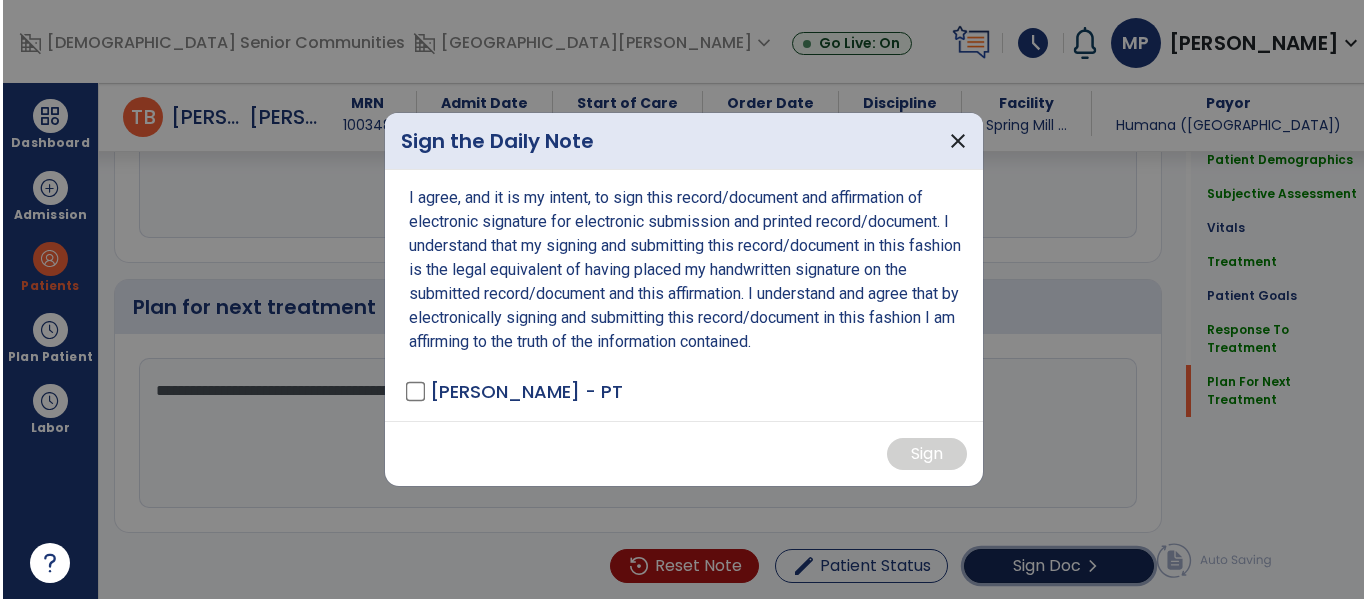 scroll, scrollTop: 3343, scrollLeft: 0, axis: vertical 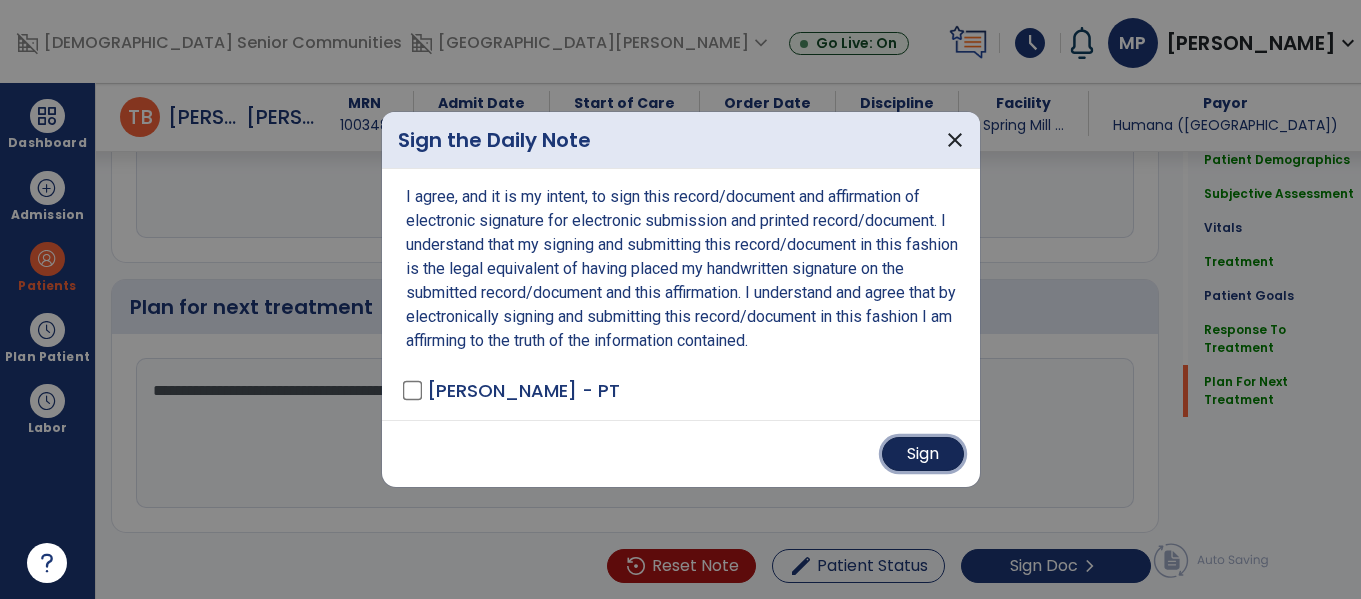 click on "Sign" at bounding box center [923, 454] 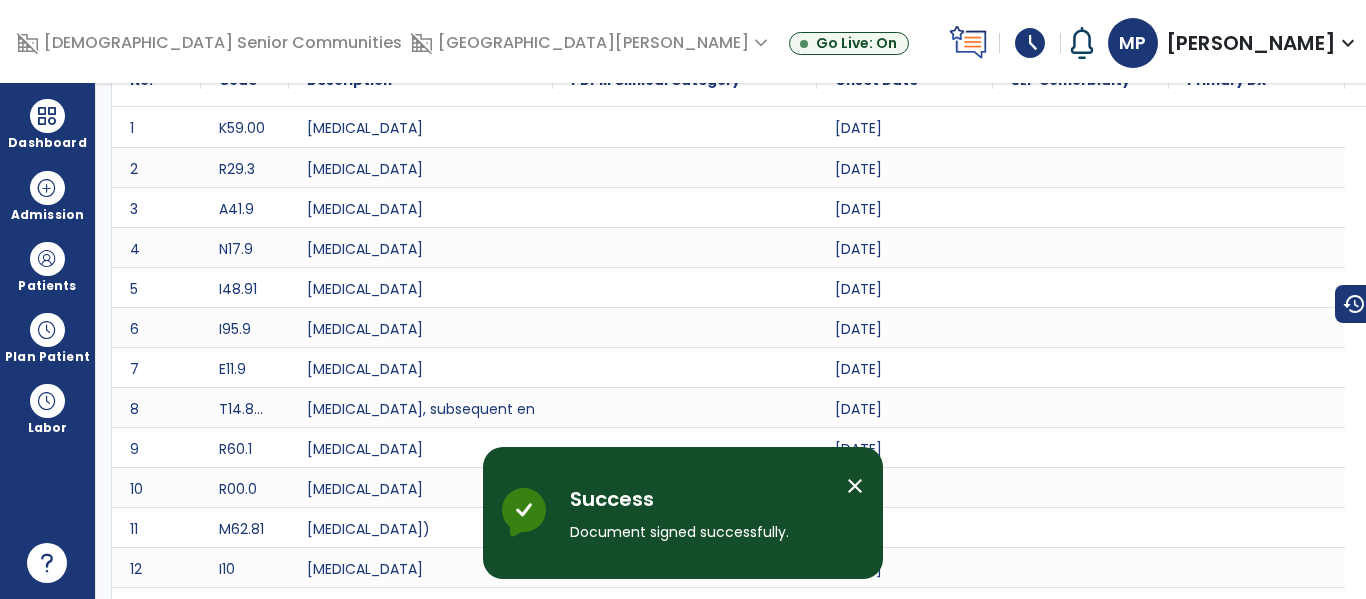scroll, scrollTop: 0, scrollLeft: 0, axis: both 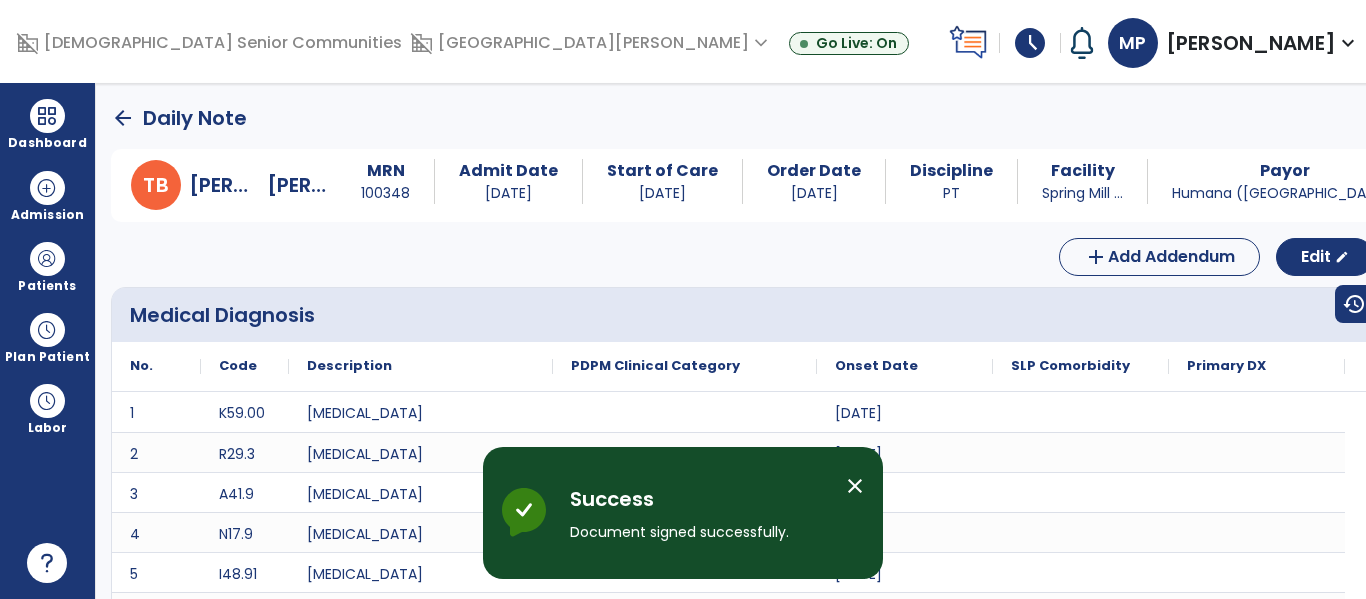 click on "arrow_back" 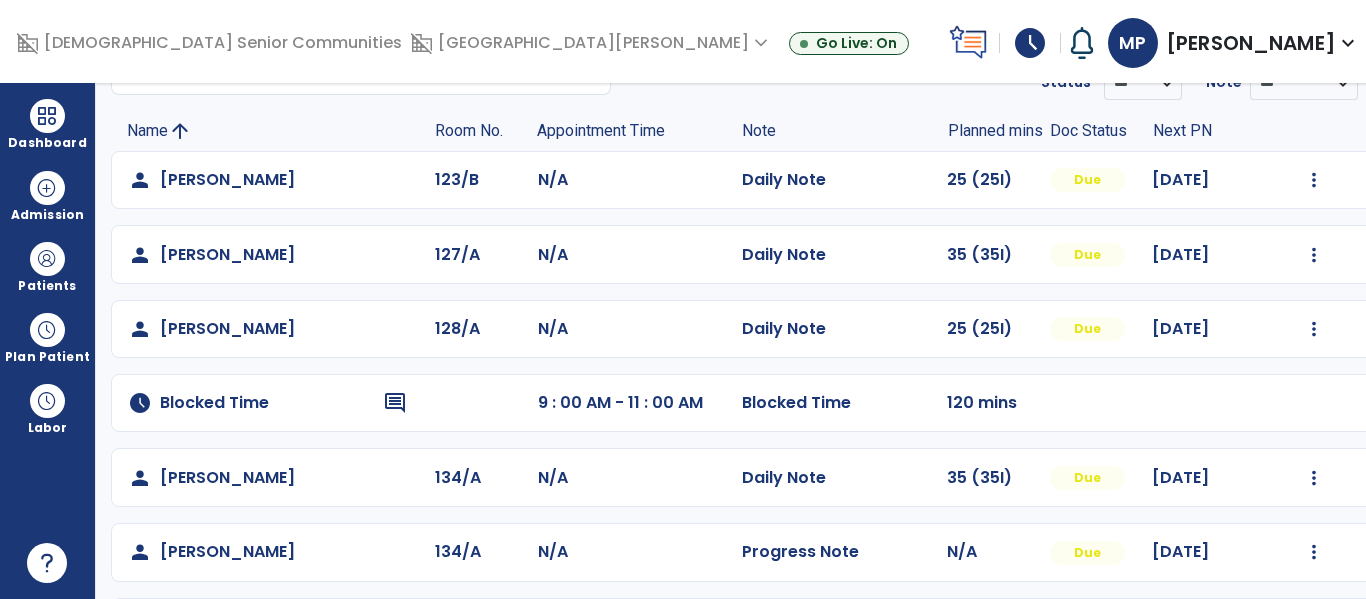 scroll, scrollTop: 113, scrollLeft: 0, axis: vertical 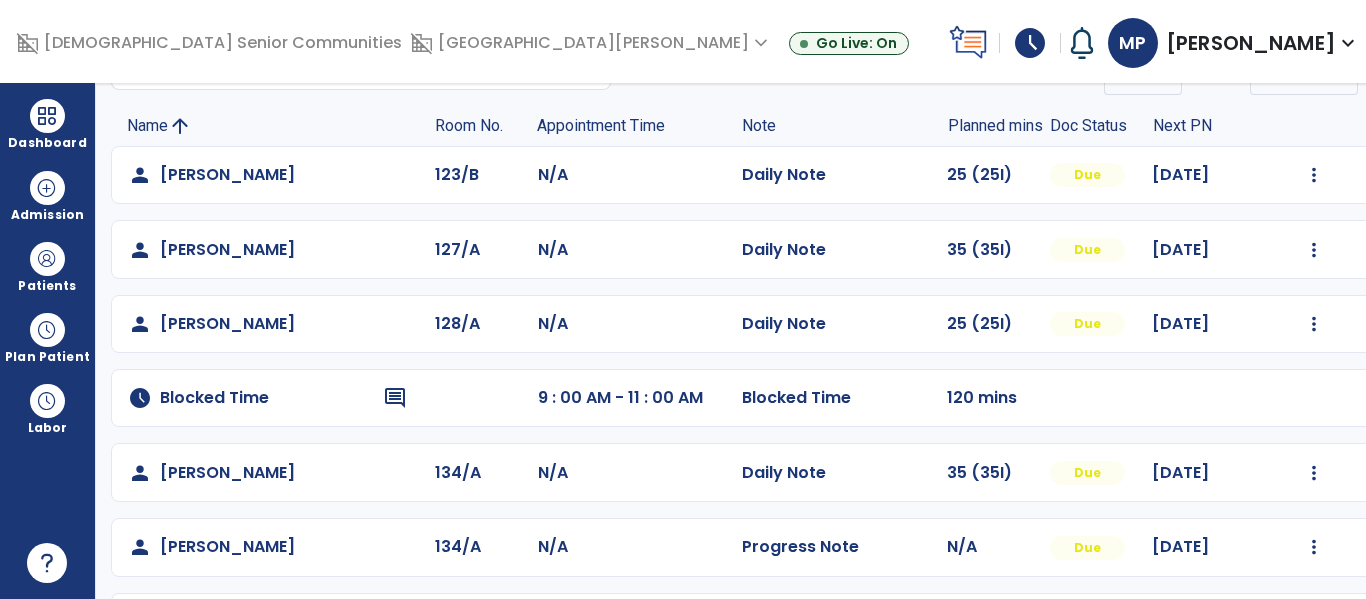 click on "Mark Visit As Complete   Reset Note   Open Document   G + C Mins" 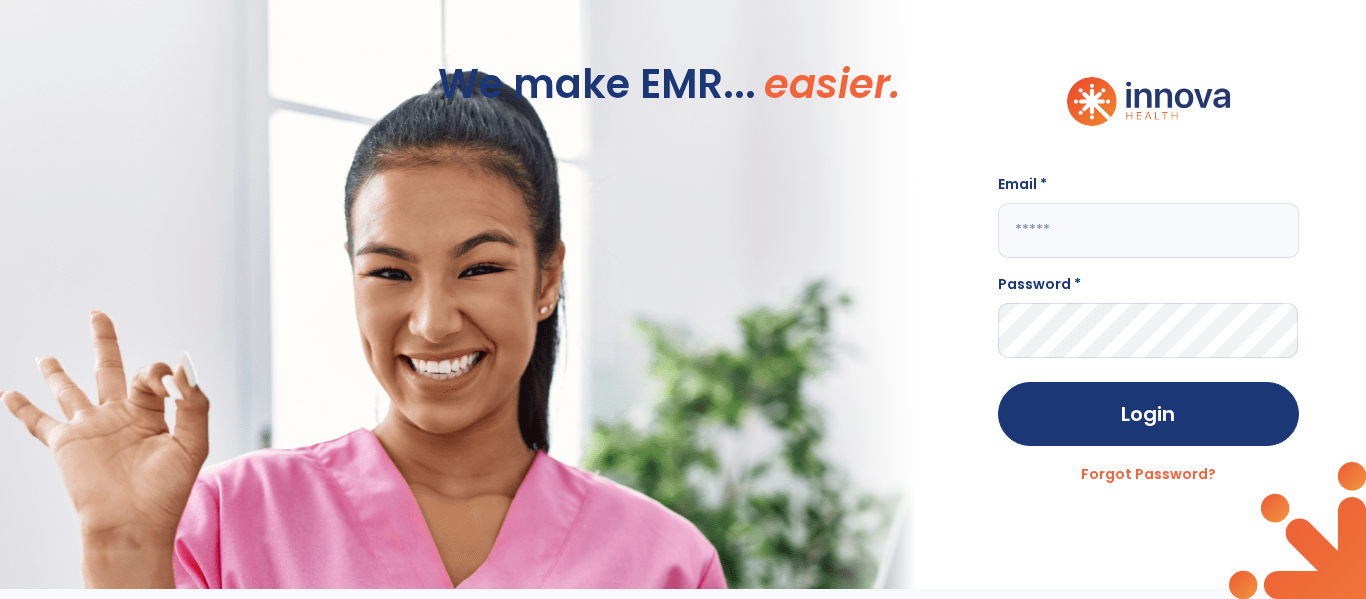 scroll, scrollTop: 0, scrollLeft: 0, axis: both 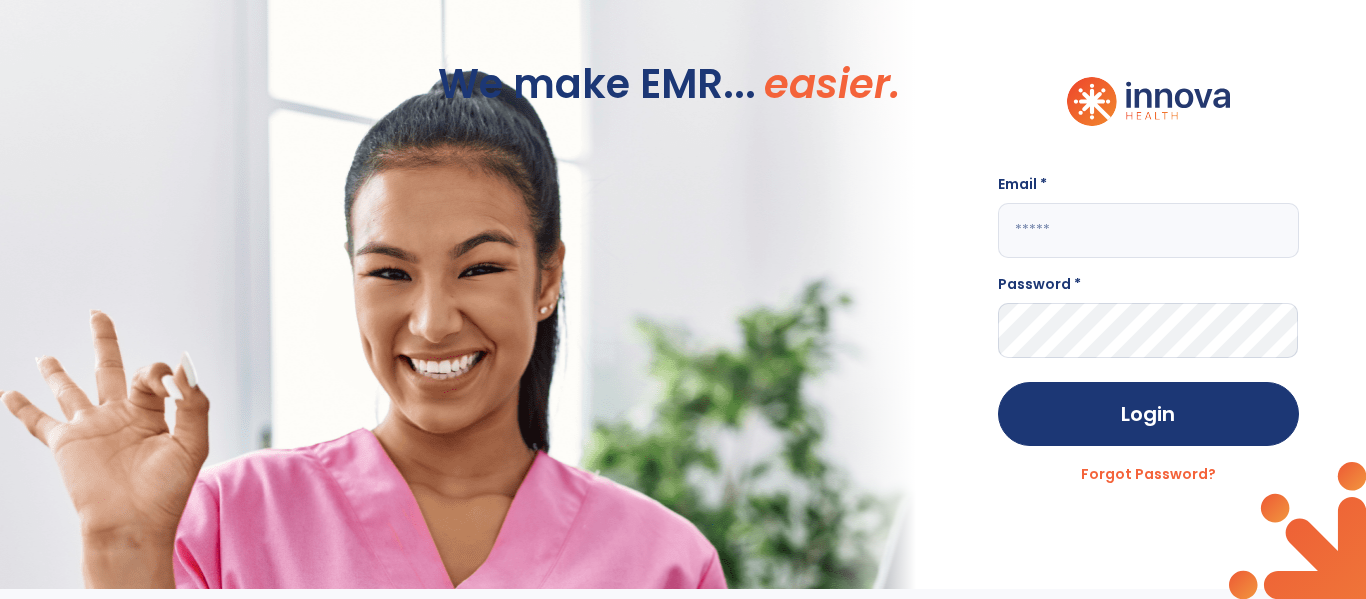 click 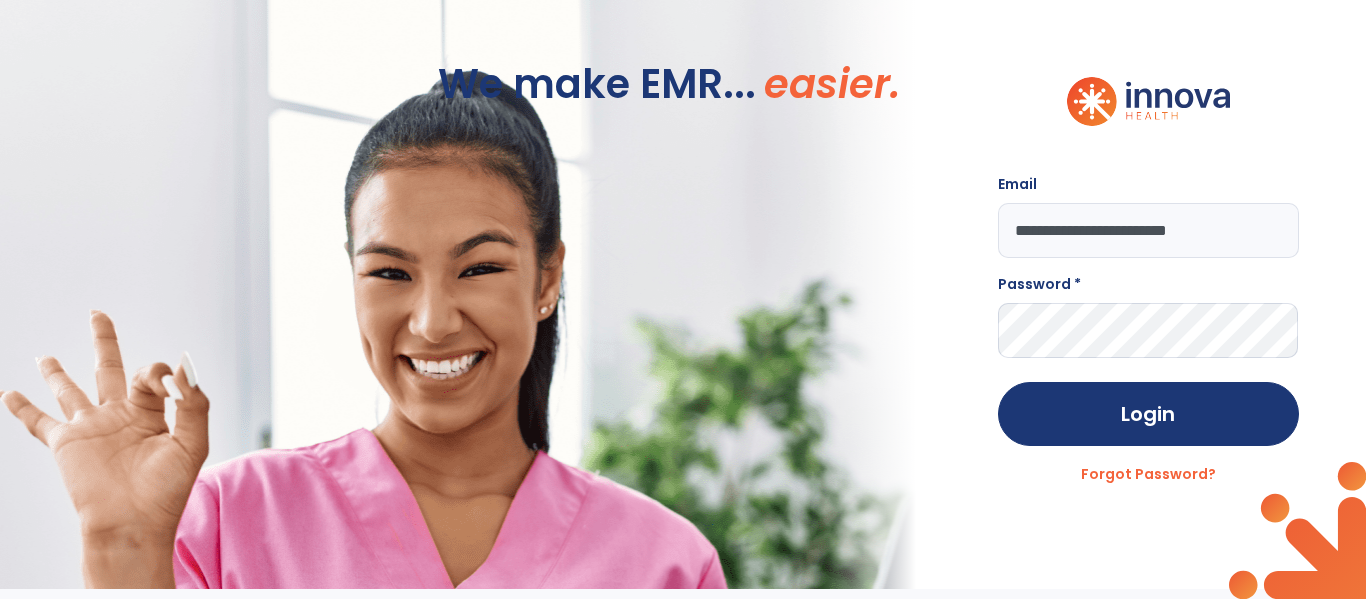 type on "**********" 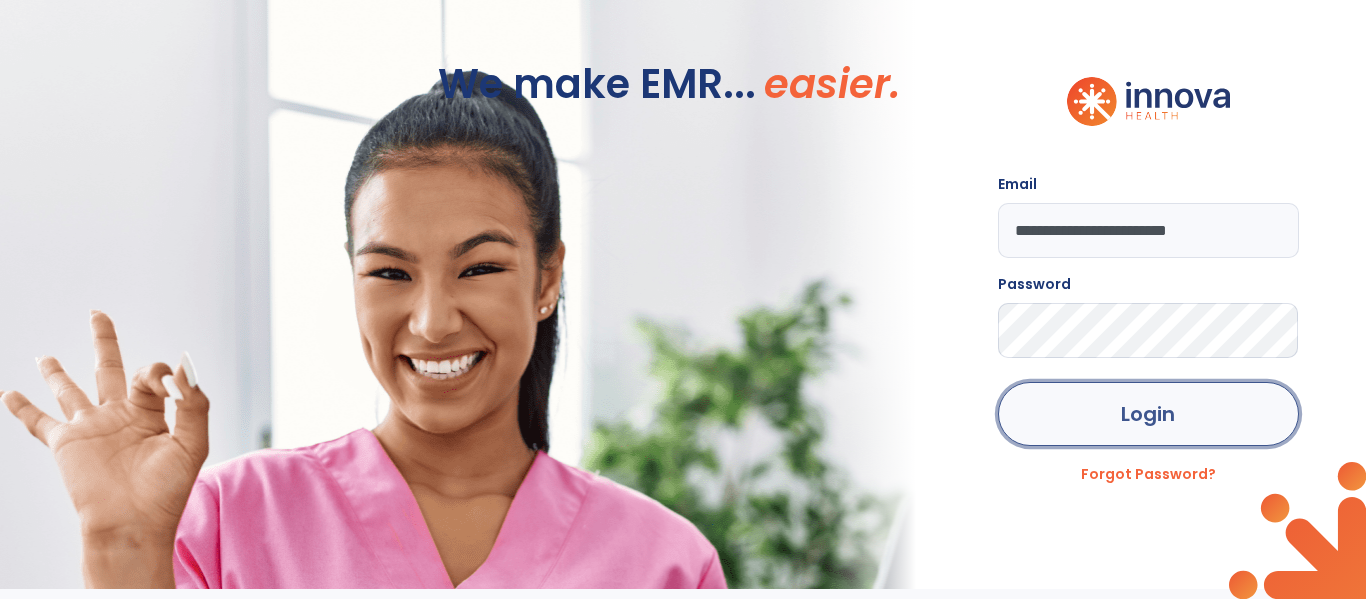click on "Login" 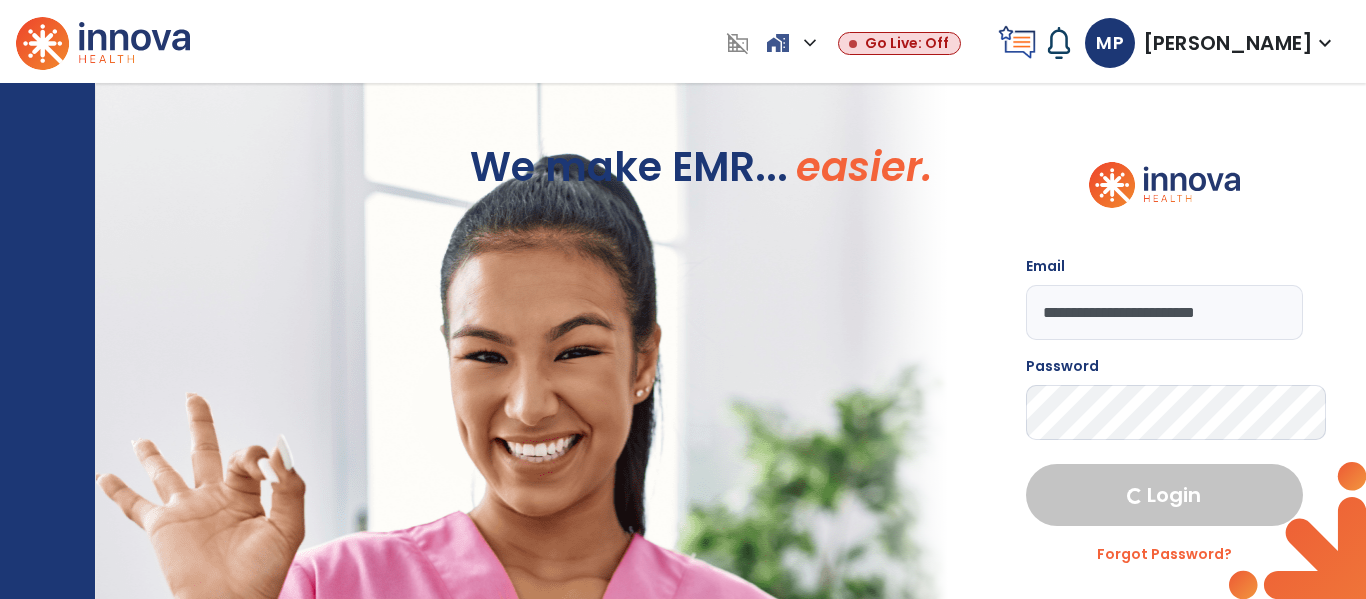 select on "****" 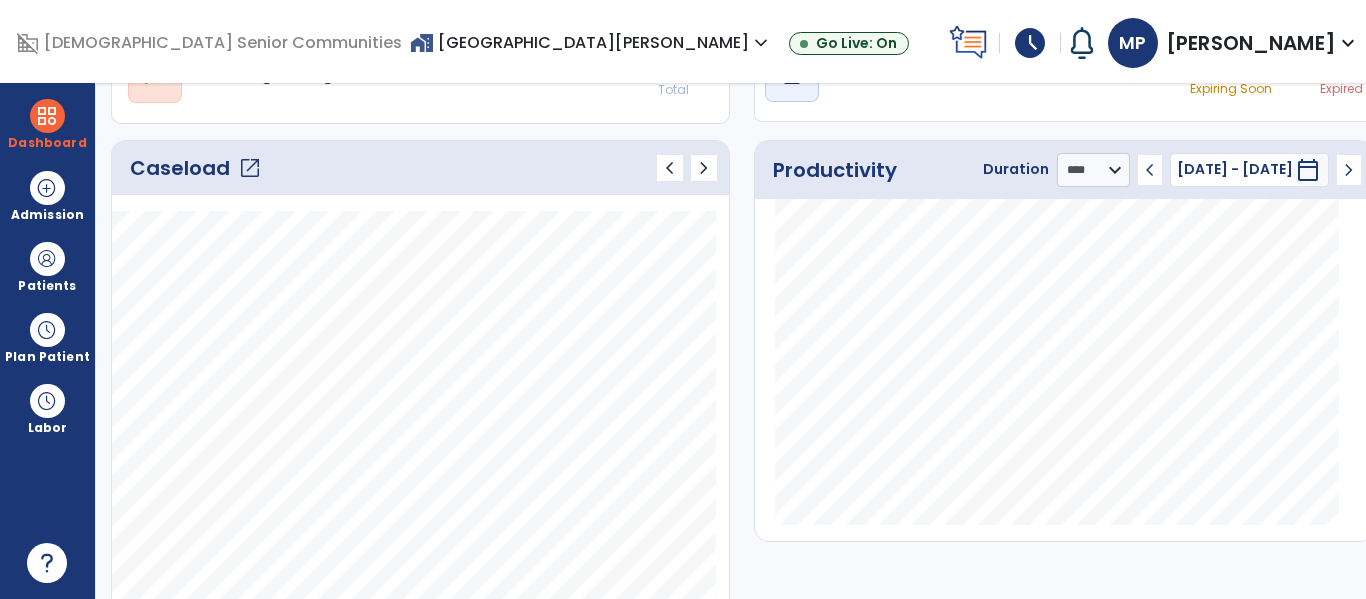 scroll, scrollTop: 176, scrollLeft: 0, axis: vertical 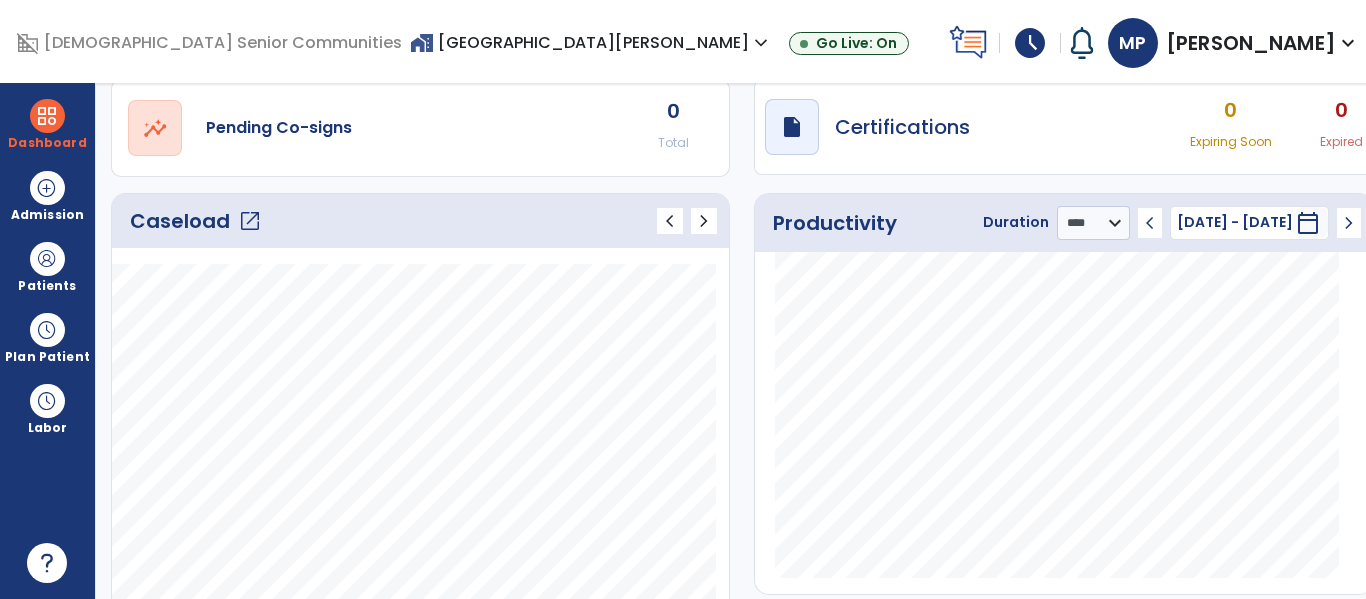 click on "open_in_new" 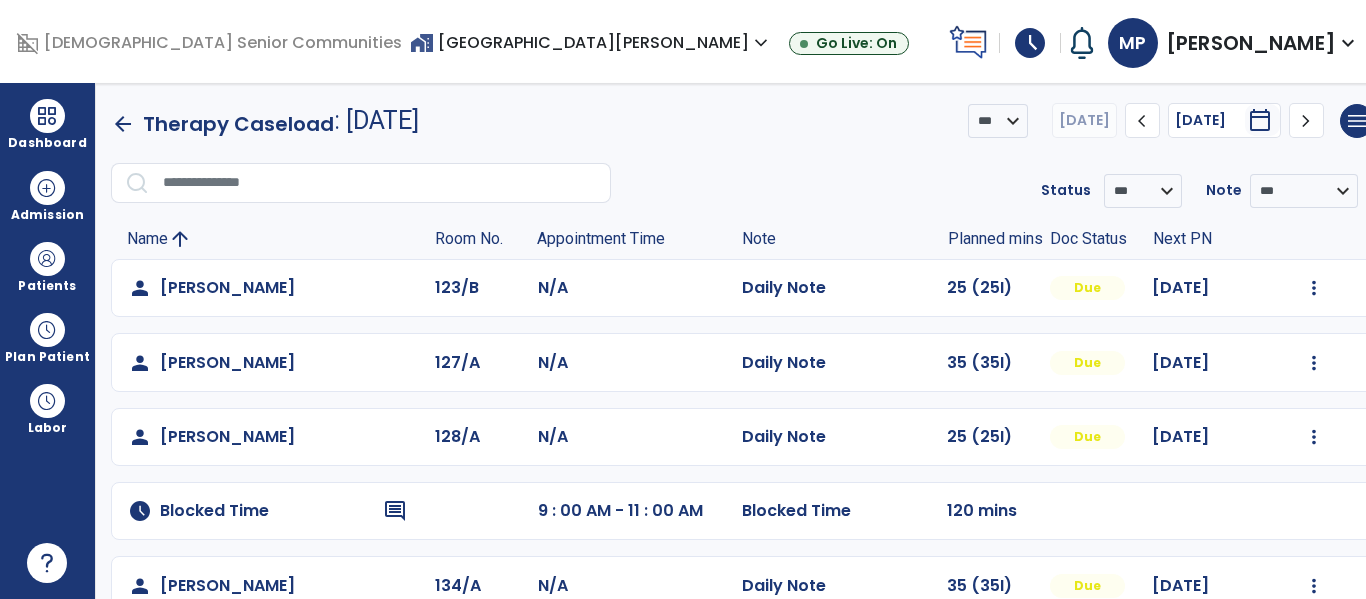 scroll, scrollTop: 935, scrollLeft: 0, axis: vertical 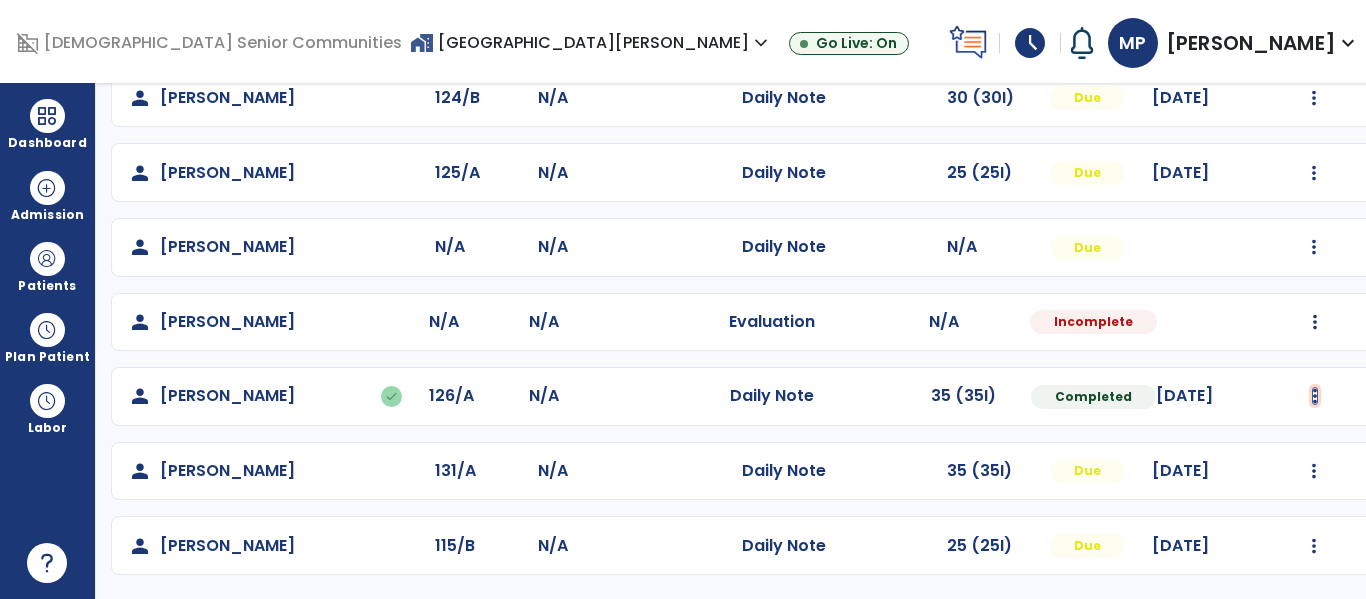 click at bounding box center (1314, -647) 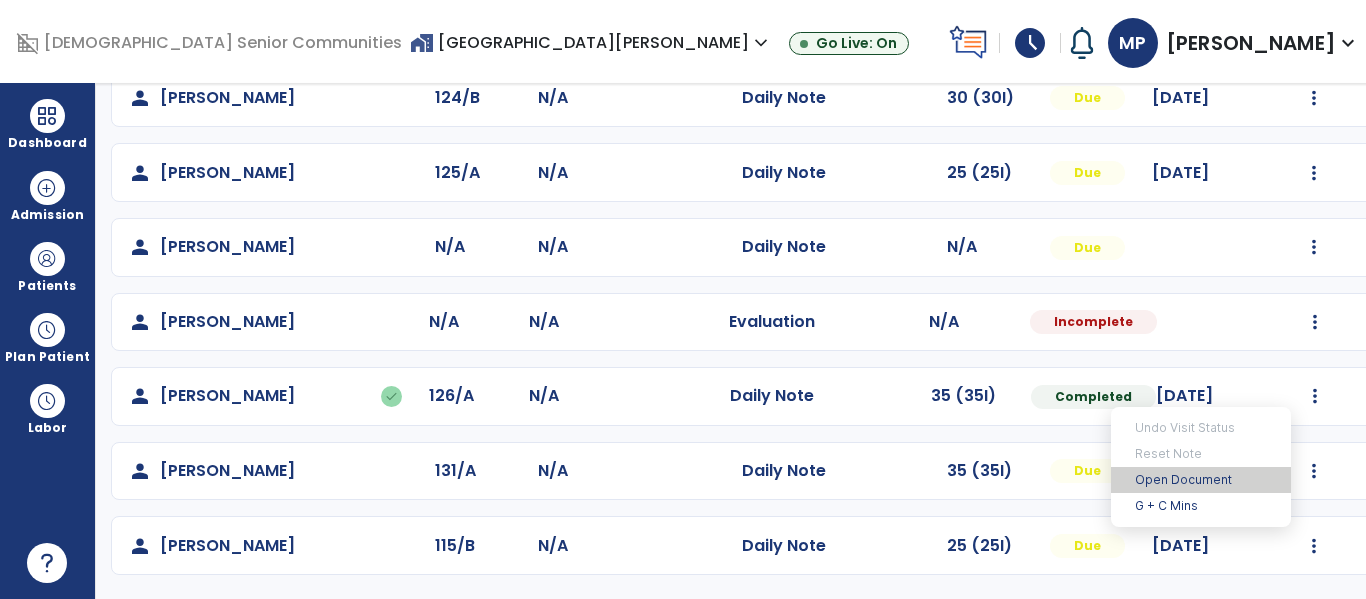 click on "Open Document" at bounding box center [1201, 480] 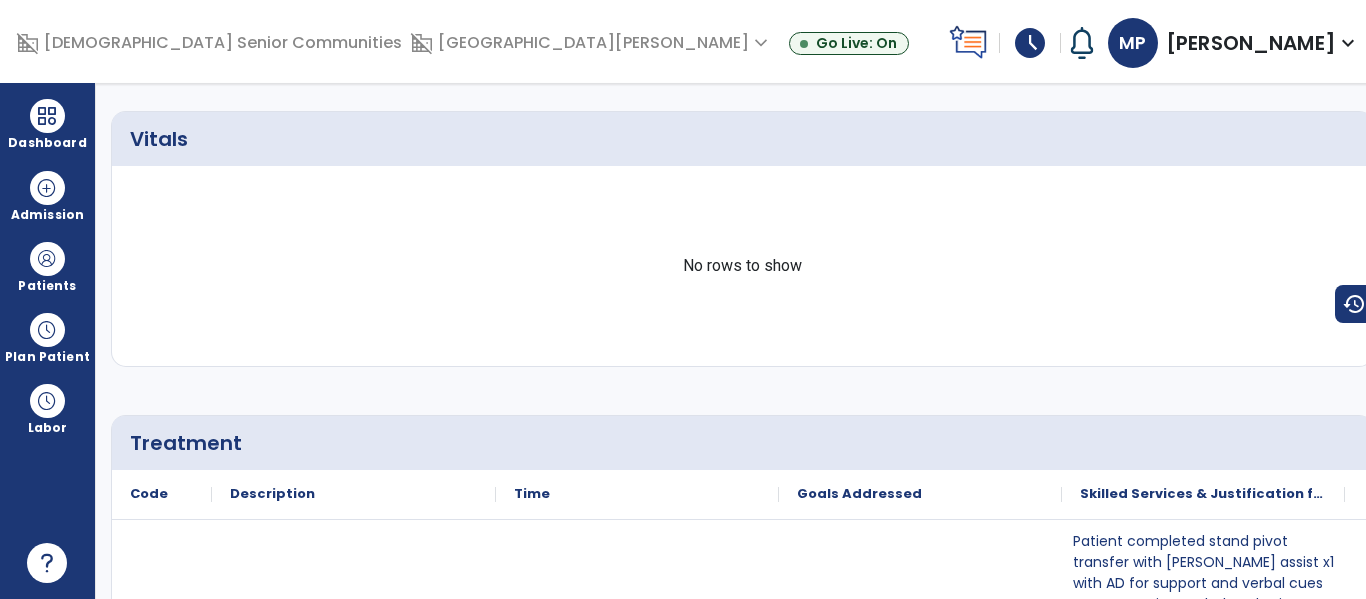 scroll, scrollTop: 0, scrollLeft: 0, axis: both 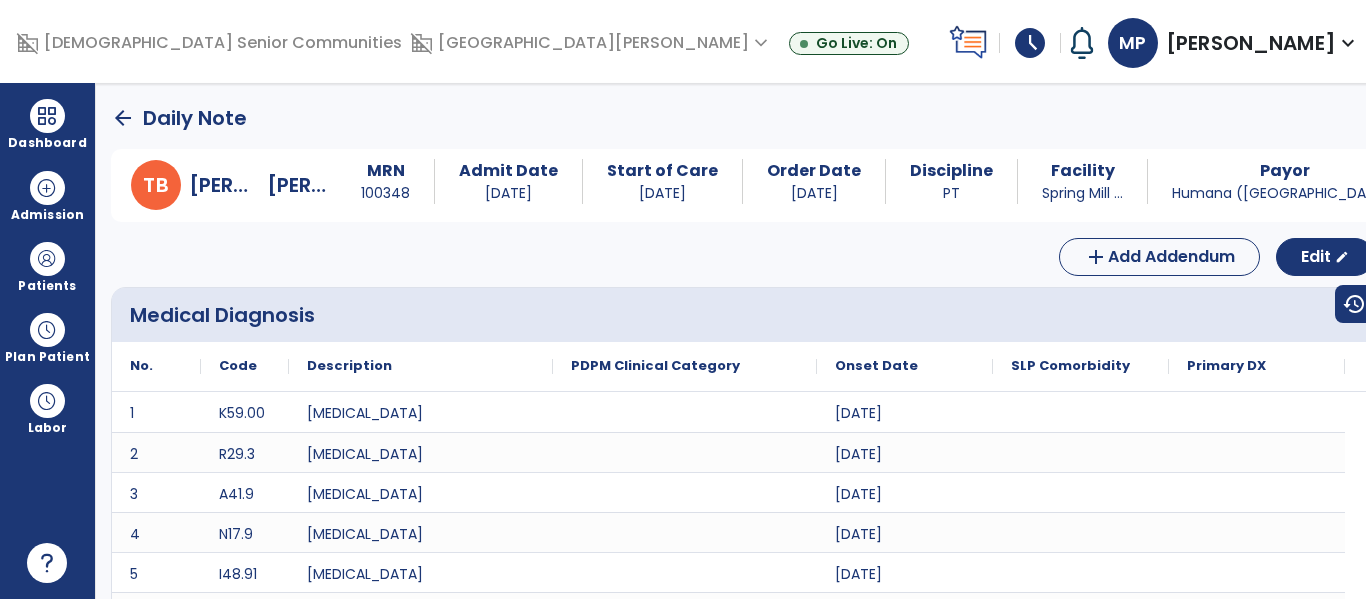click on "arrow_back   Daily Note   [PERSON_NAME],   [PERSON_NAME]  MRN [MEDICAL_RECORD_NUMBER] Admit Date [DATE] Start of Care [DATE] Order Date [DATE] Discipline PT Facility Spring Mill ... Payor Humana ([GEOGRAPHIC_DATA]) Service Date [DATE]  add  Add Addendum Edit  edit  Medical Diagnosis
No.
Code" at bounding box center (742, 341) 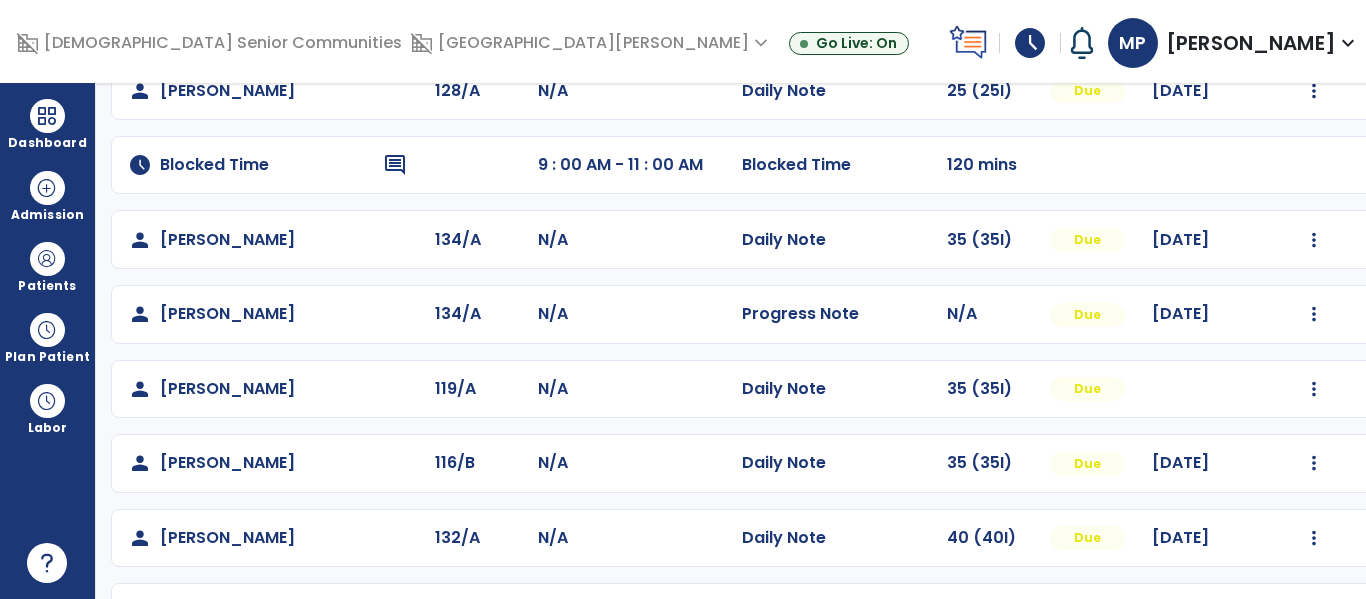scroll, scrollTop: 320, scrollLeft: 0, axis: vertical 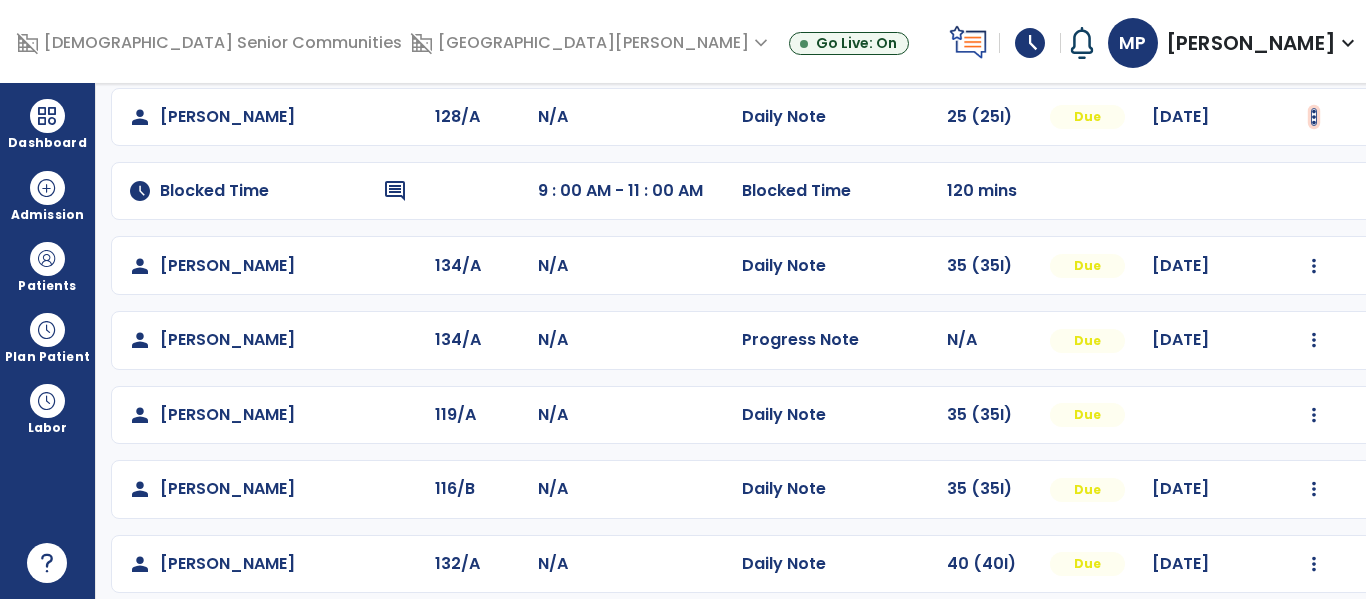 click at bounding box center [1314, -32] 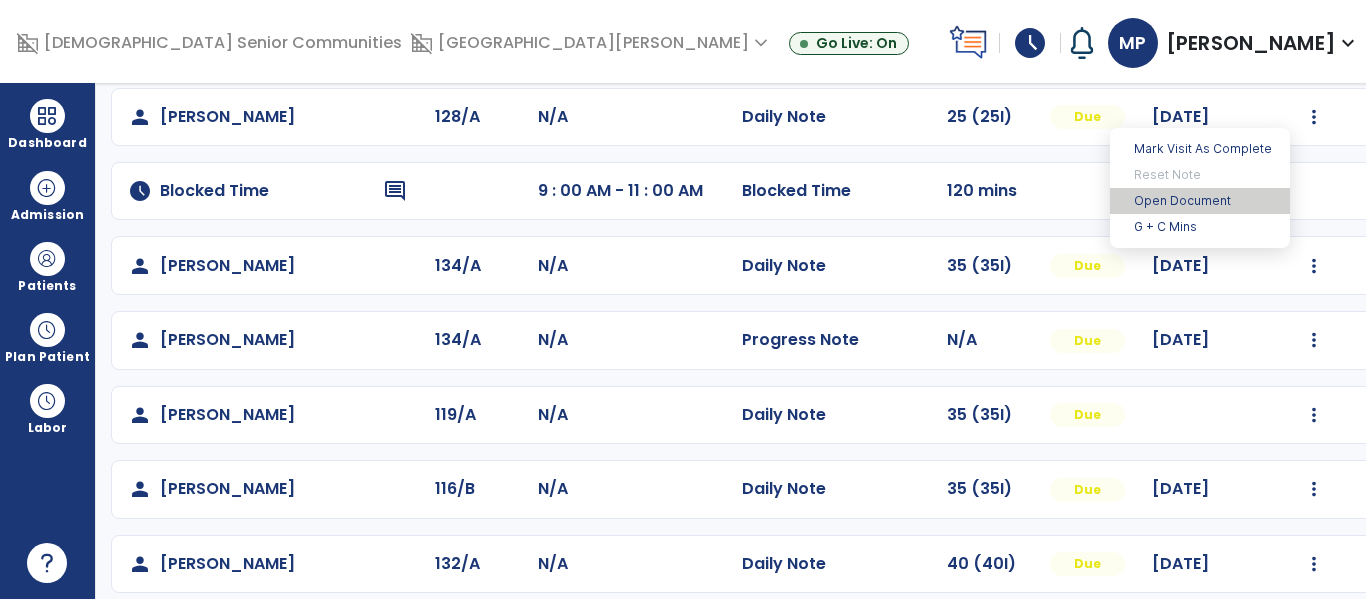 click on "Open Document" at bounding box center (1200, 201) 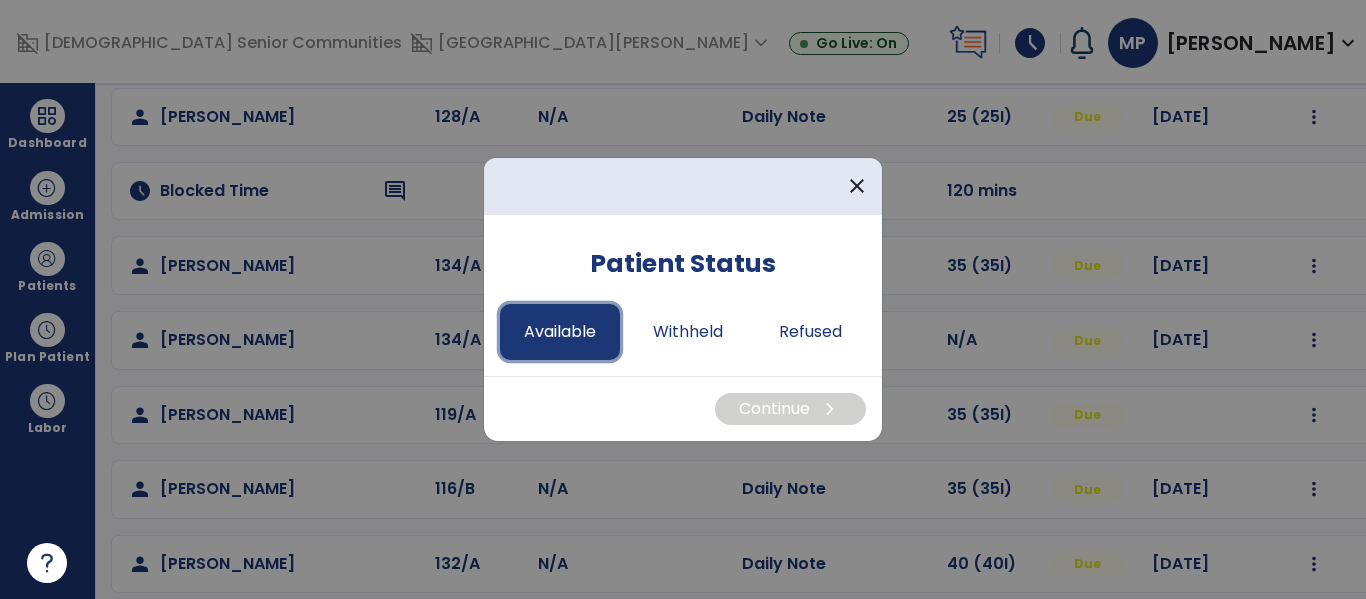 click on "Available" at bounding box center [560, 332] 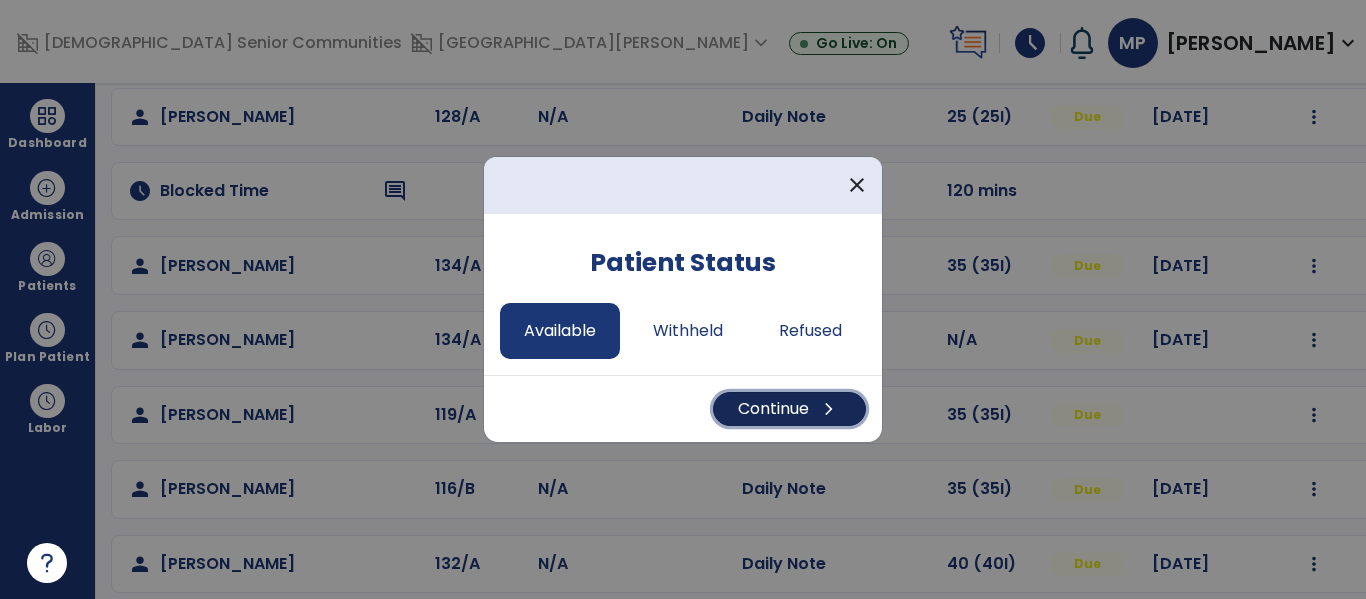 click on "Continue   chevron_right" at bounding box center (789, 409) 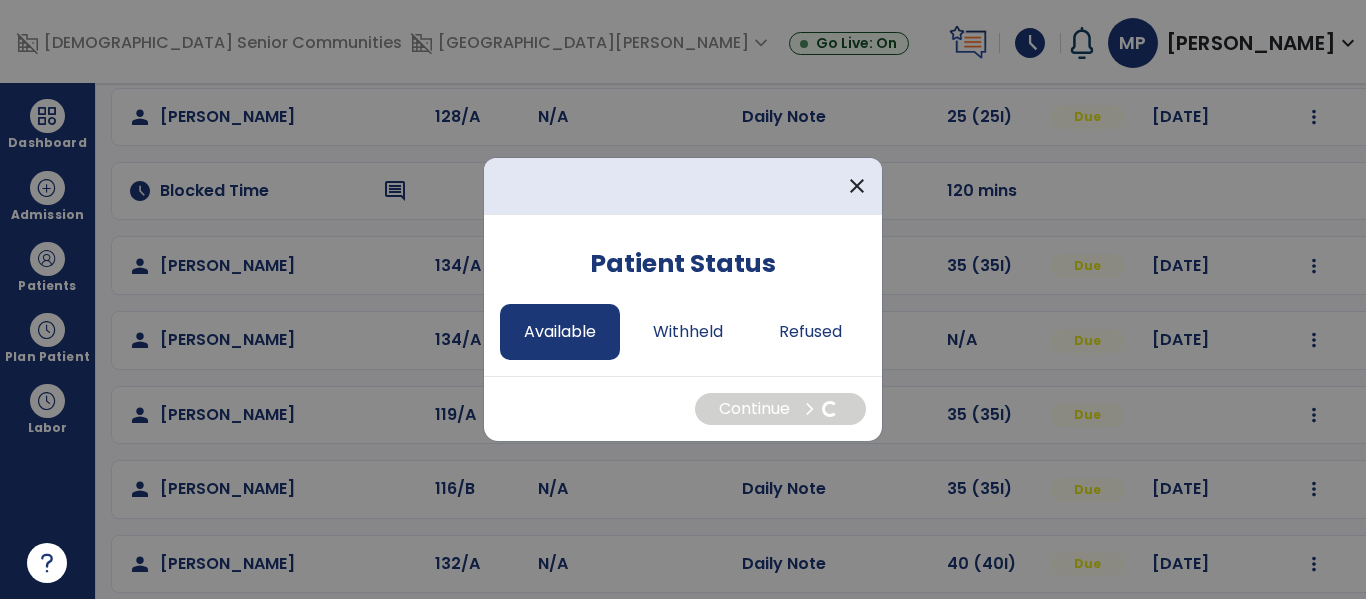 select on "*" 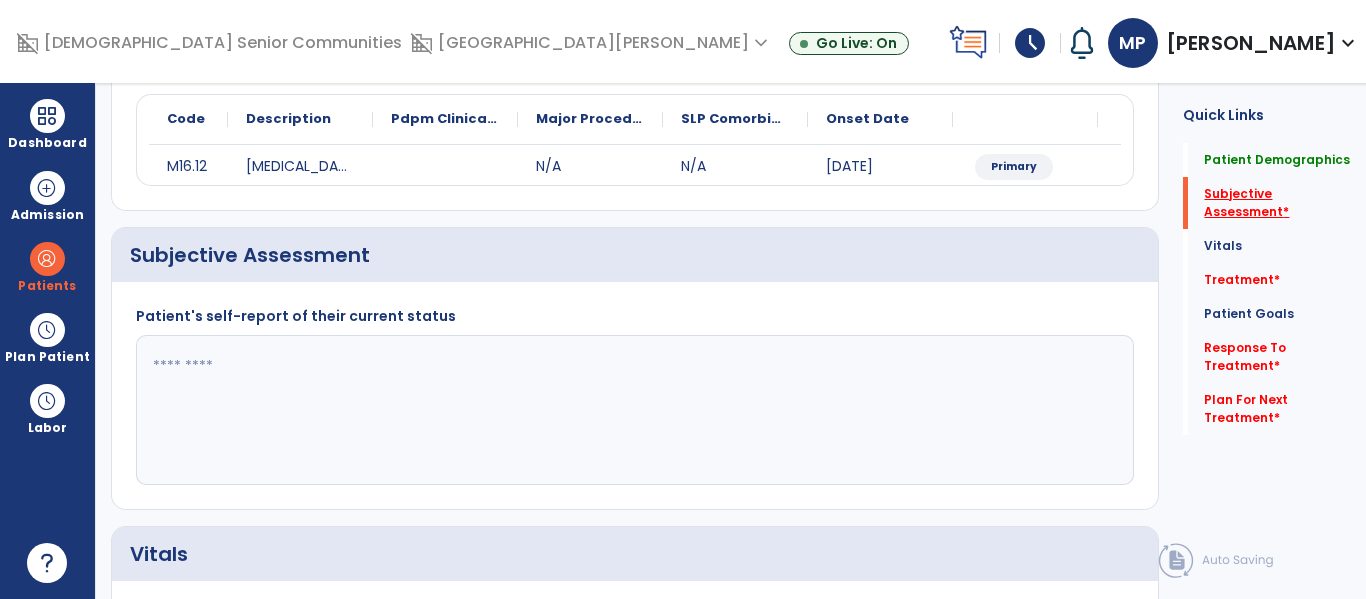 click on "Subjective Assessment   *" 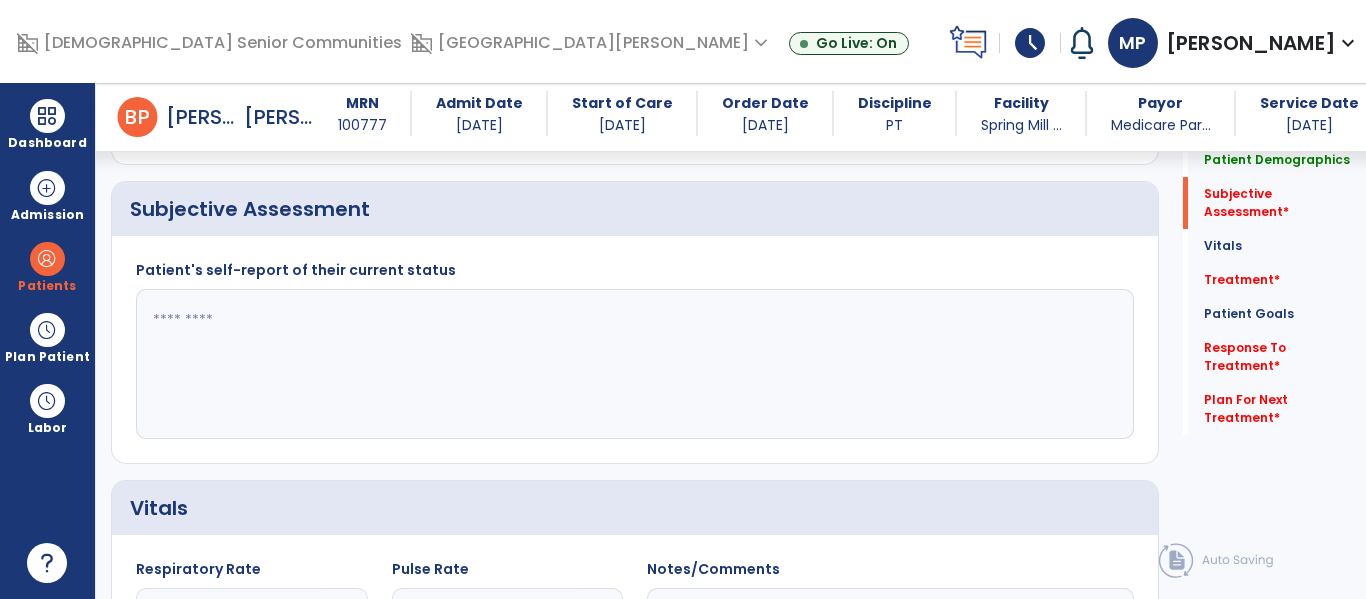 click 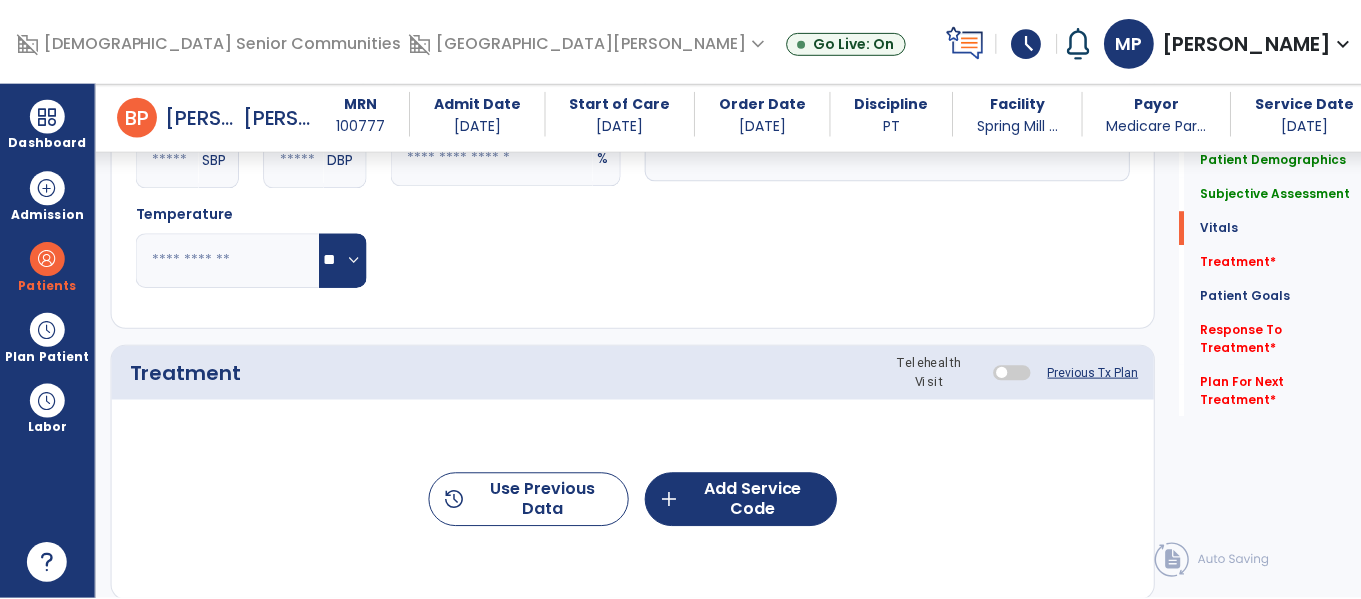 scroll, scrollTop: 914, scrollLeft: 0, axis: vertical 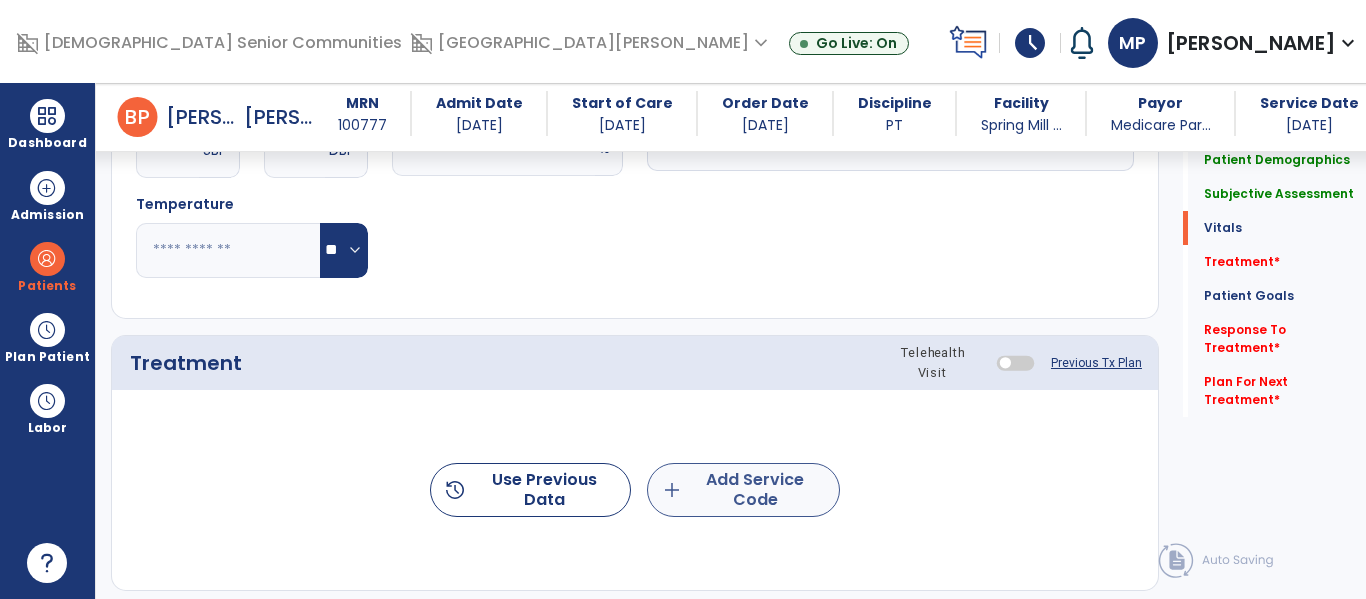 type on "**********" 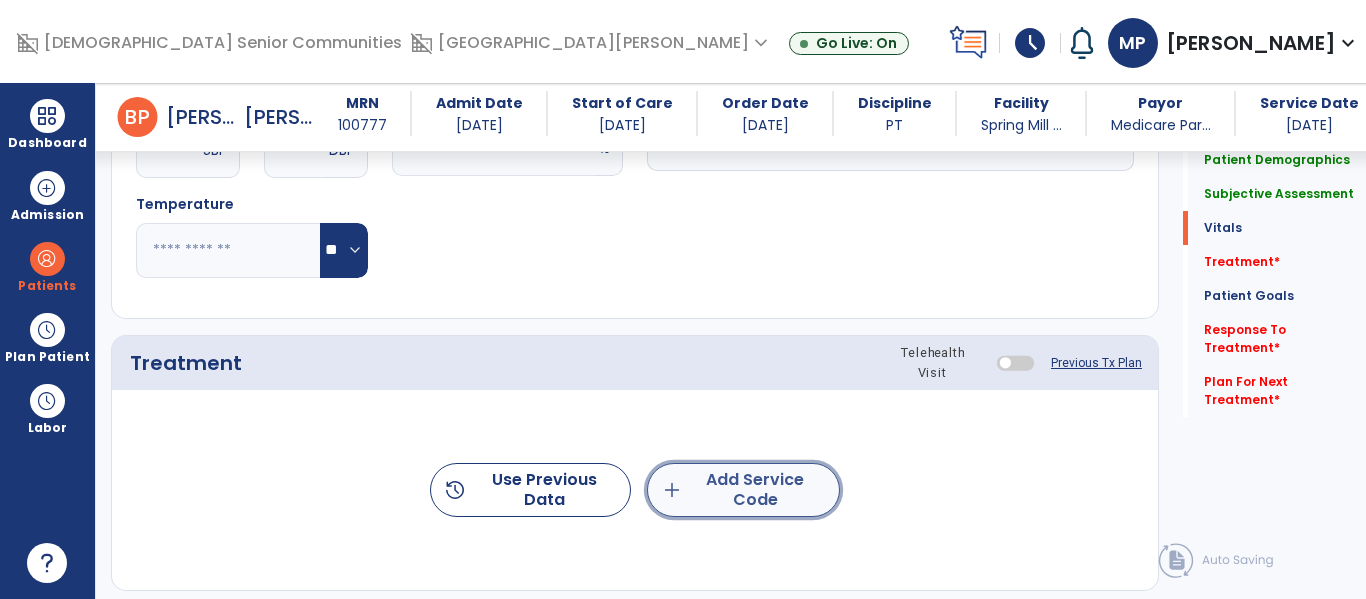 click on "add  Add Service Code" 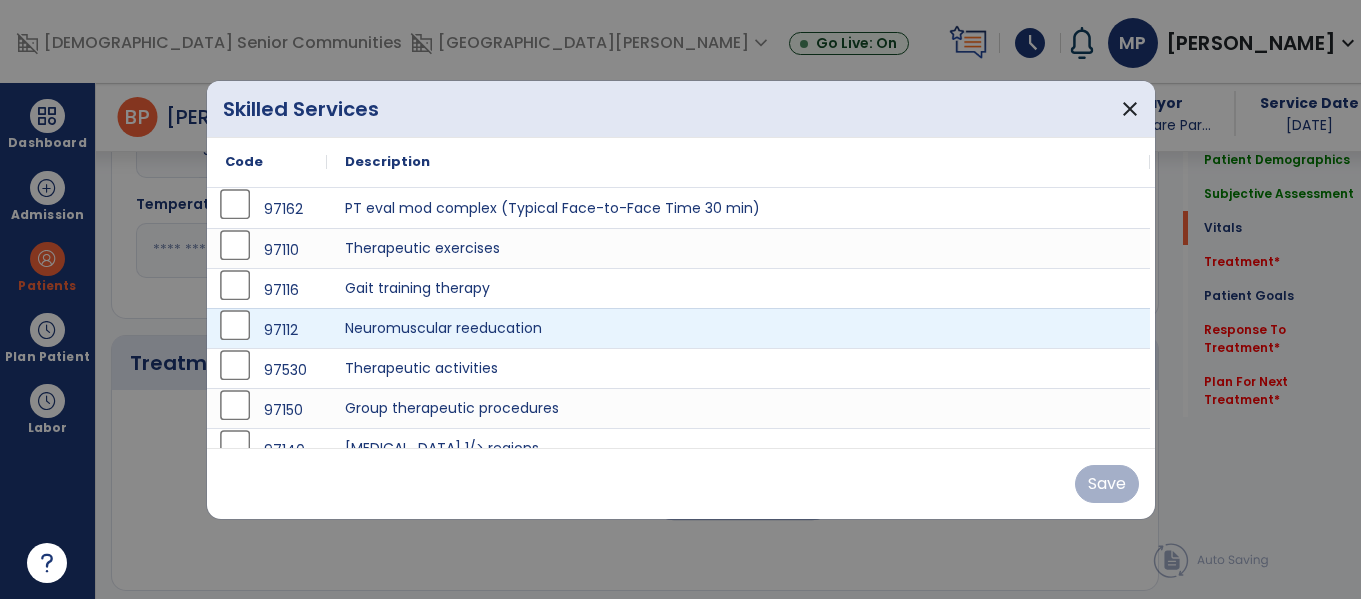 scroll, scrollTop: 914, scrollLeft: 0, axis: vertical 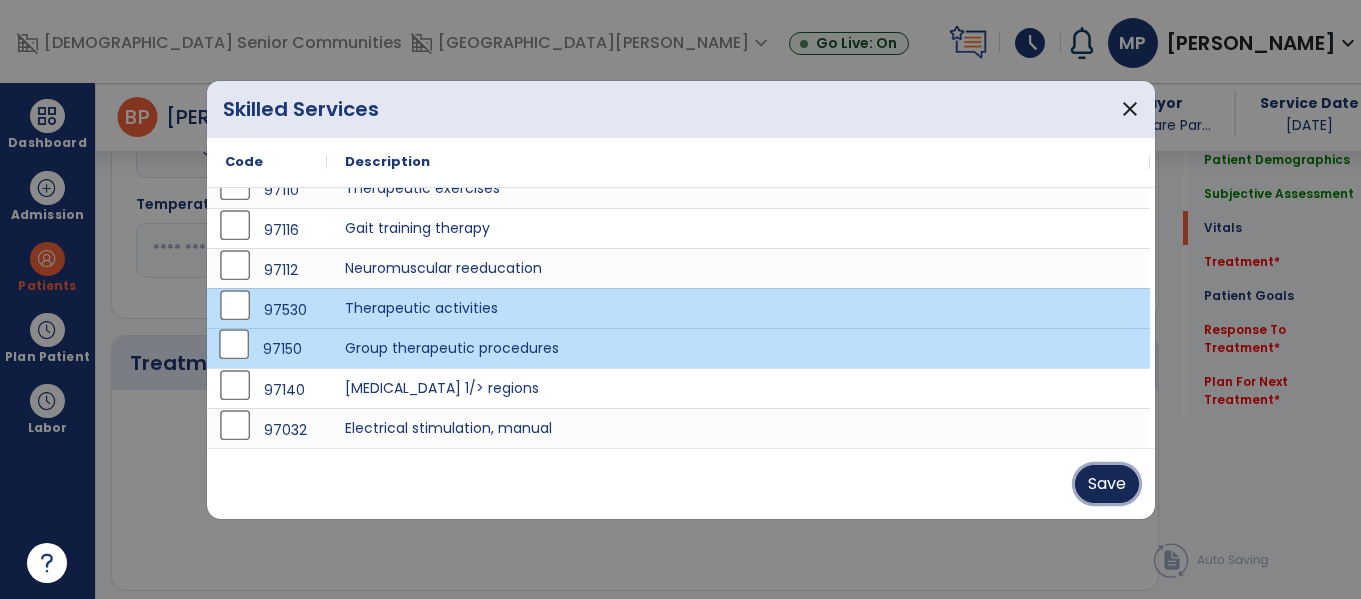 click on "Save" at bounding box center [1107, 484] 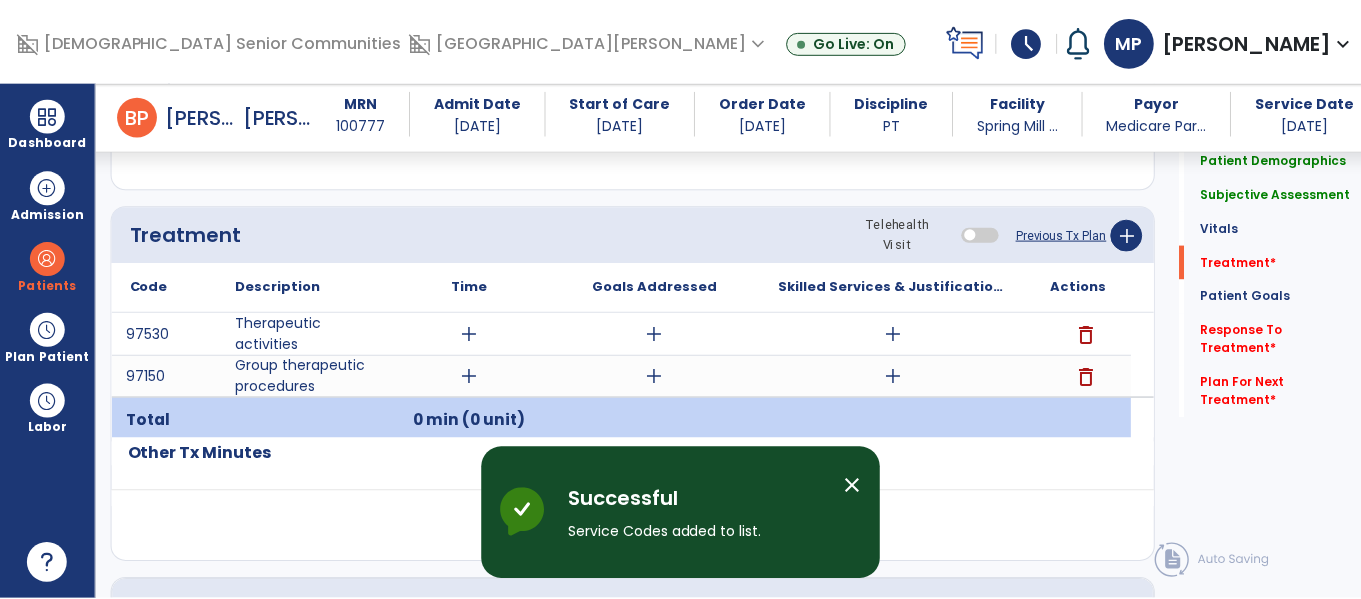 scroll, scrollTop: 1062, scrollLeft: 0, axis: vertical 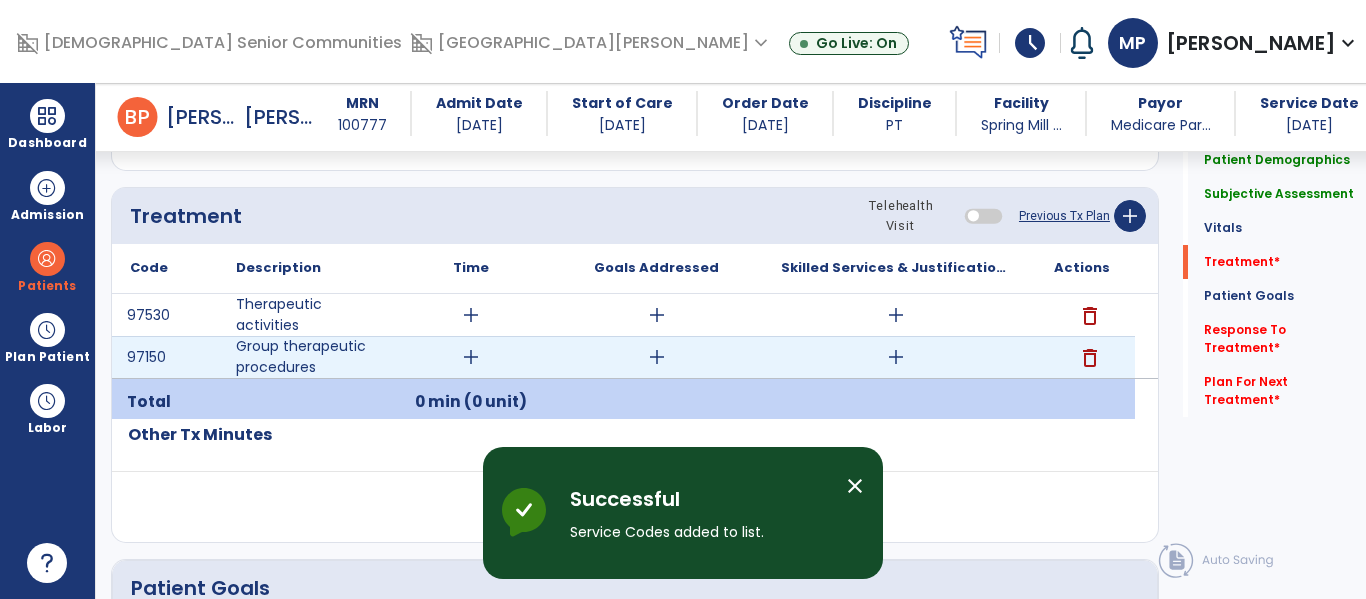 click on "add" at bounding box center (471, 357) 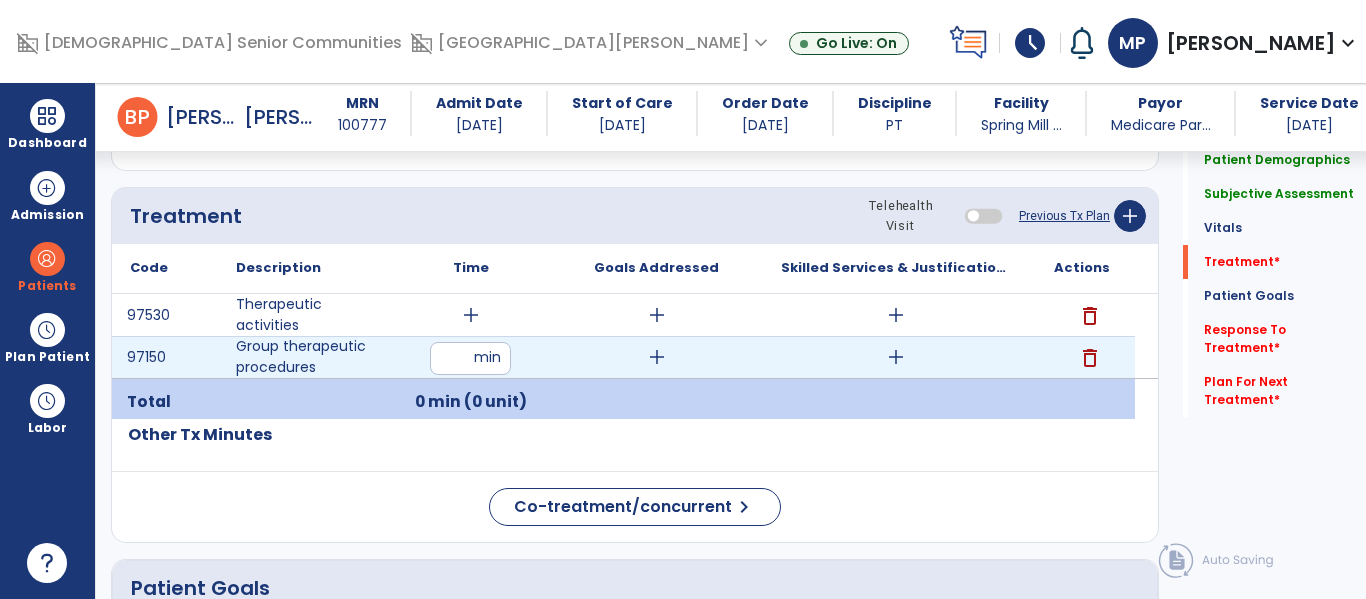 type on "**" 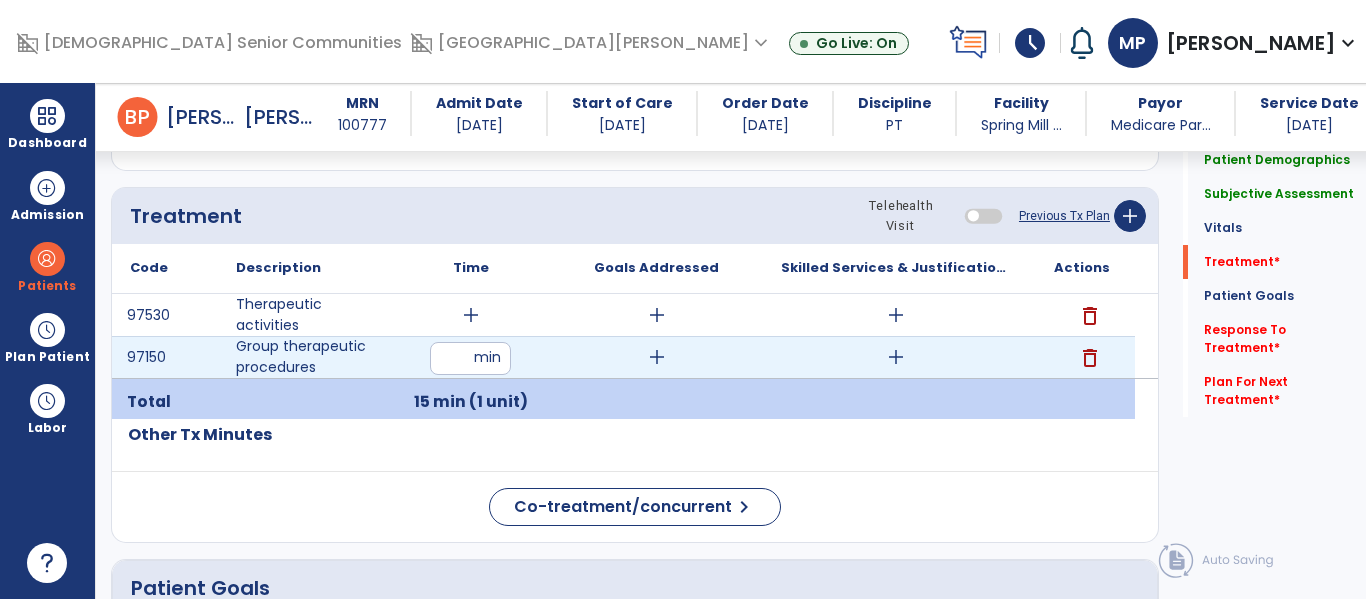 click on "add" at bounding box center [896, 357] 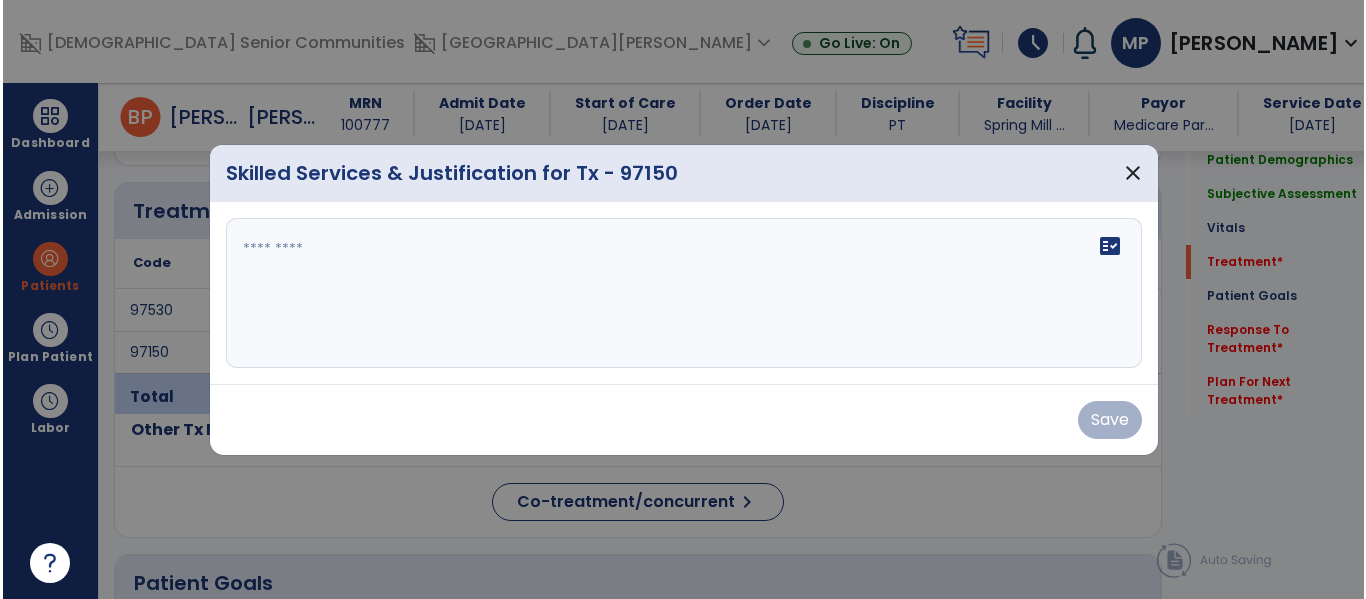 scroll, scrollTop: 1062, scrollLeft: 0, axis: vertical 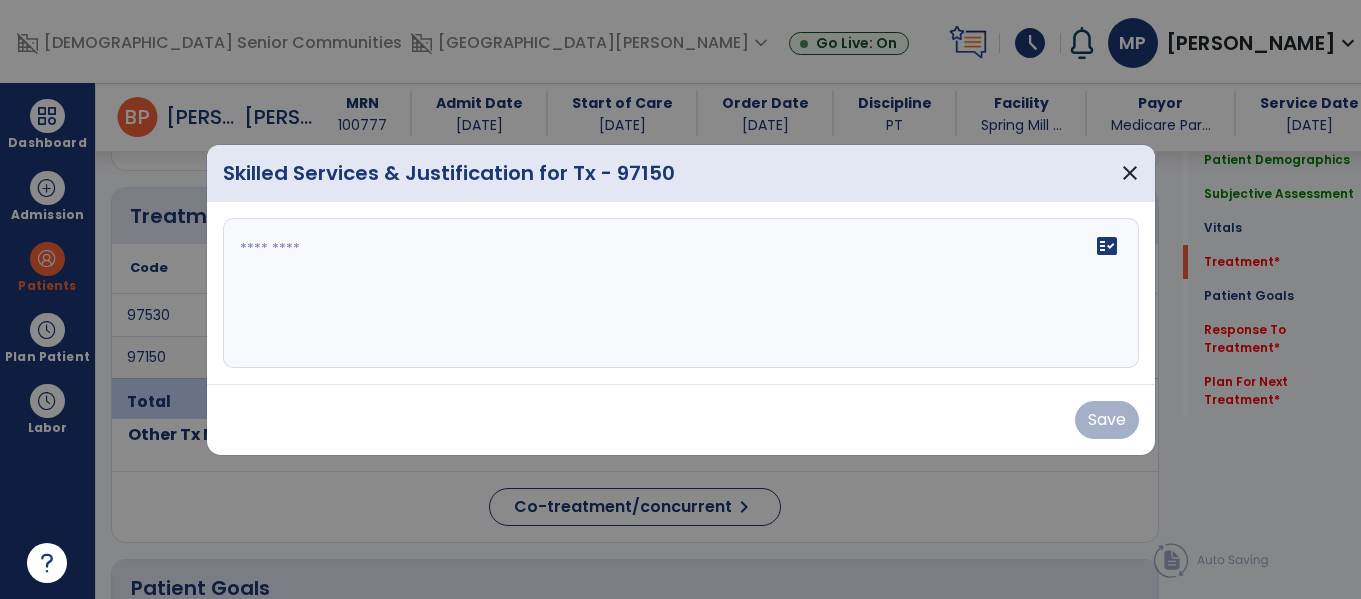 click at bounding box center [681, 293] 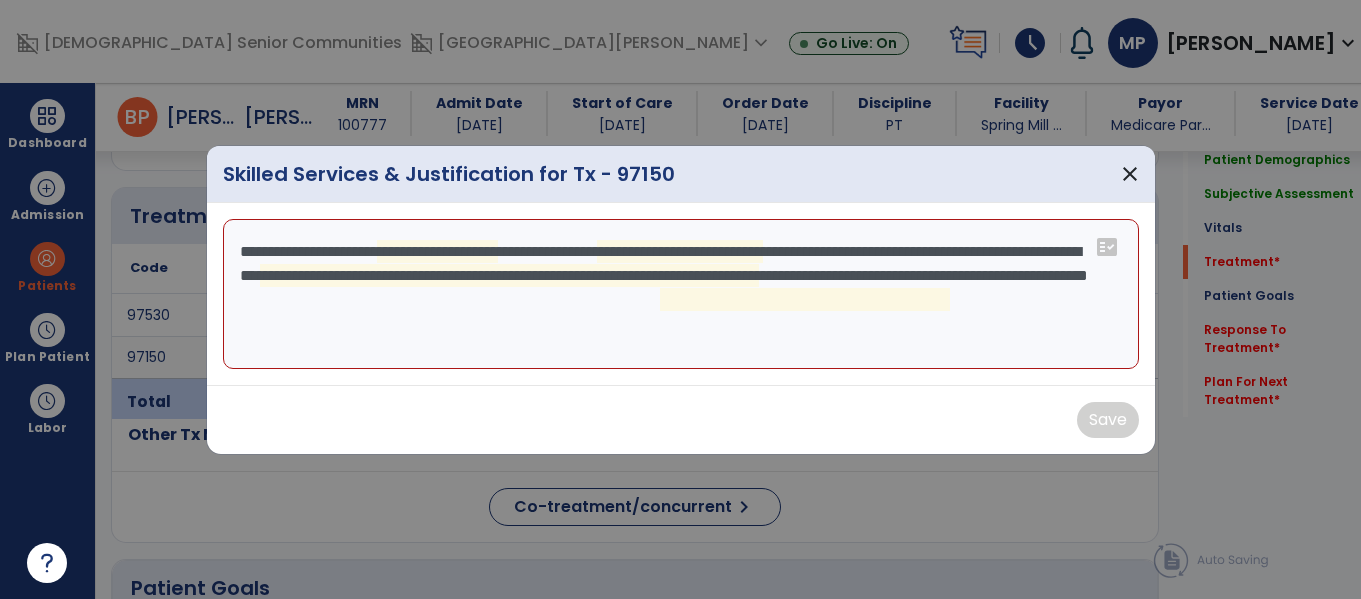 click on "**********" at bounding box center (681, 294) 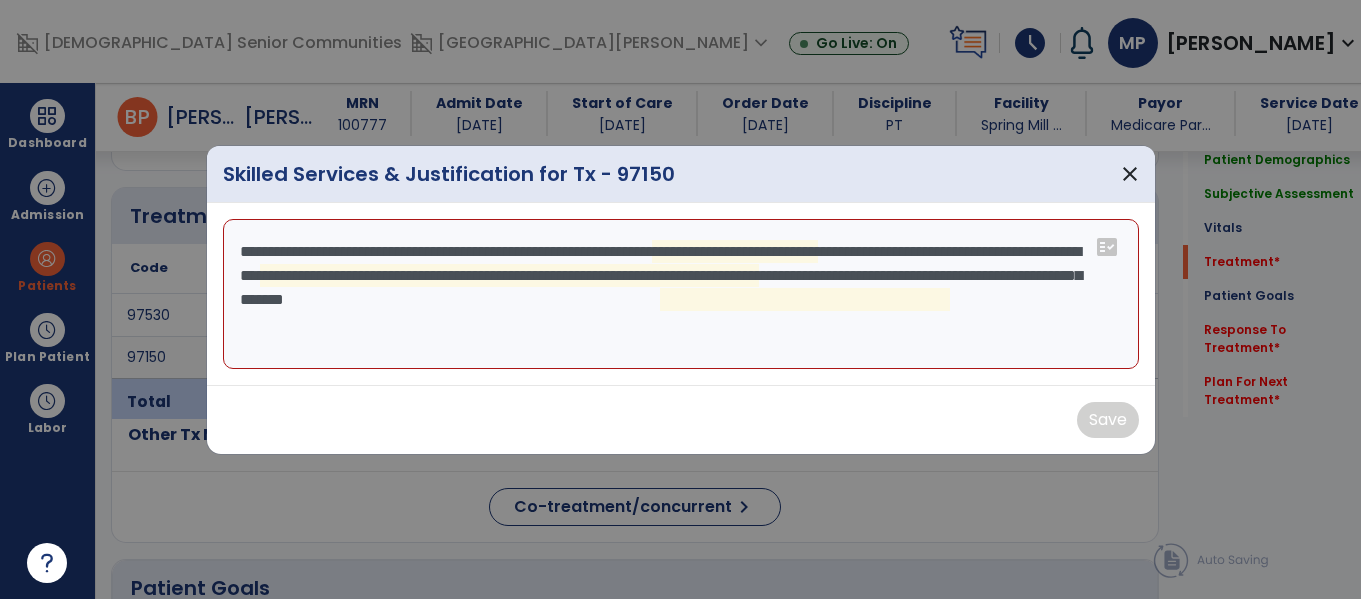 click on "**********" at bounding box center (681, 294) 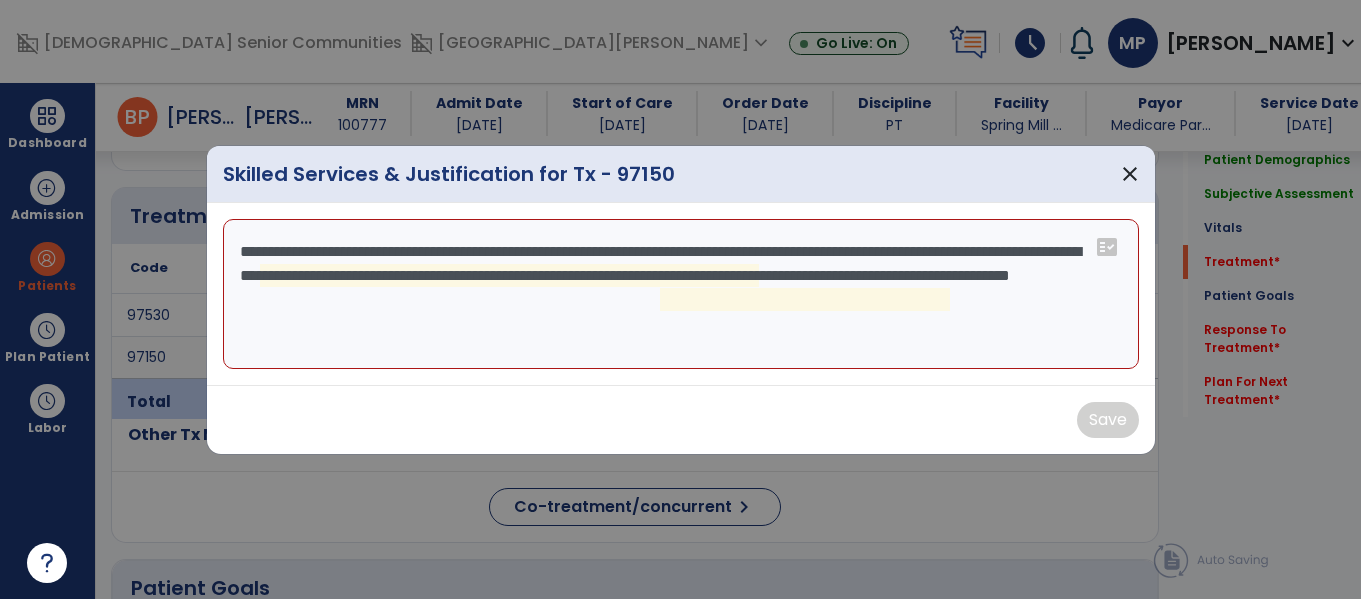 click on "**********" at bounding box center [681, 294] 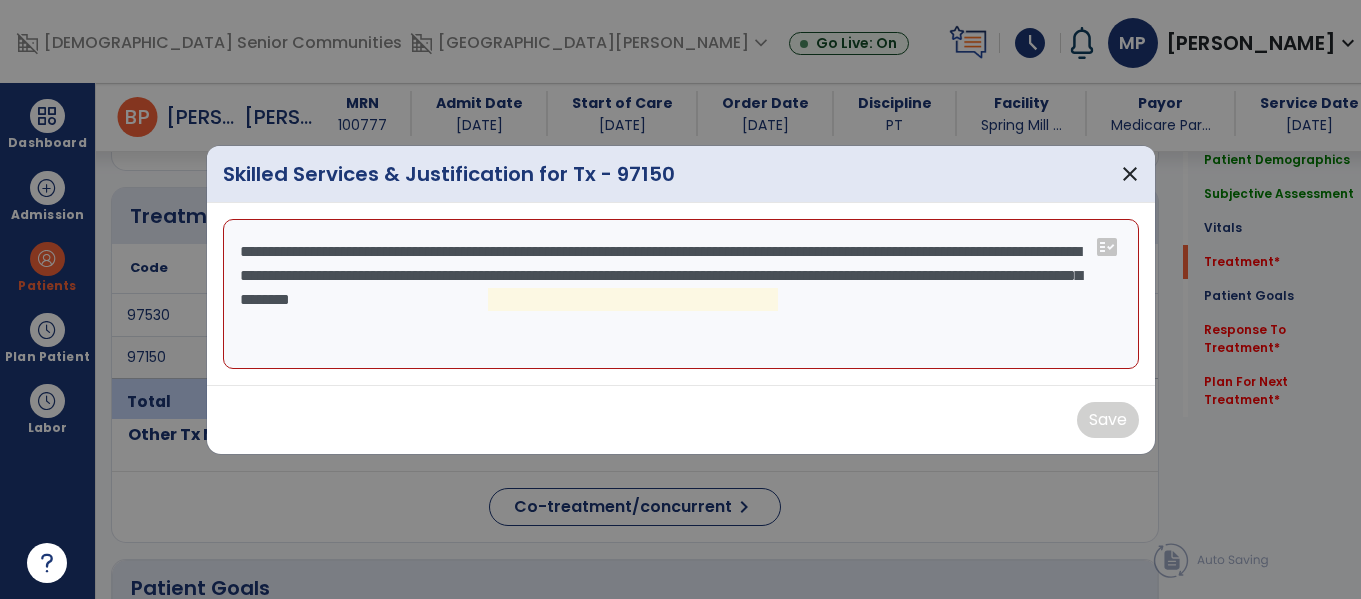 click on "**********" at bounding box center (681, 294) 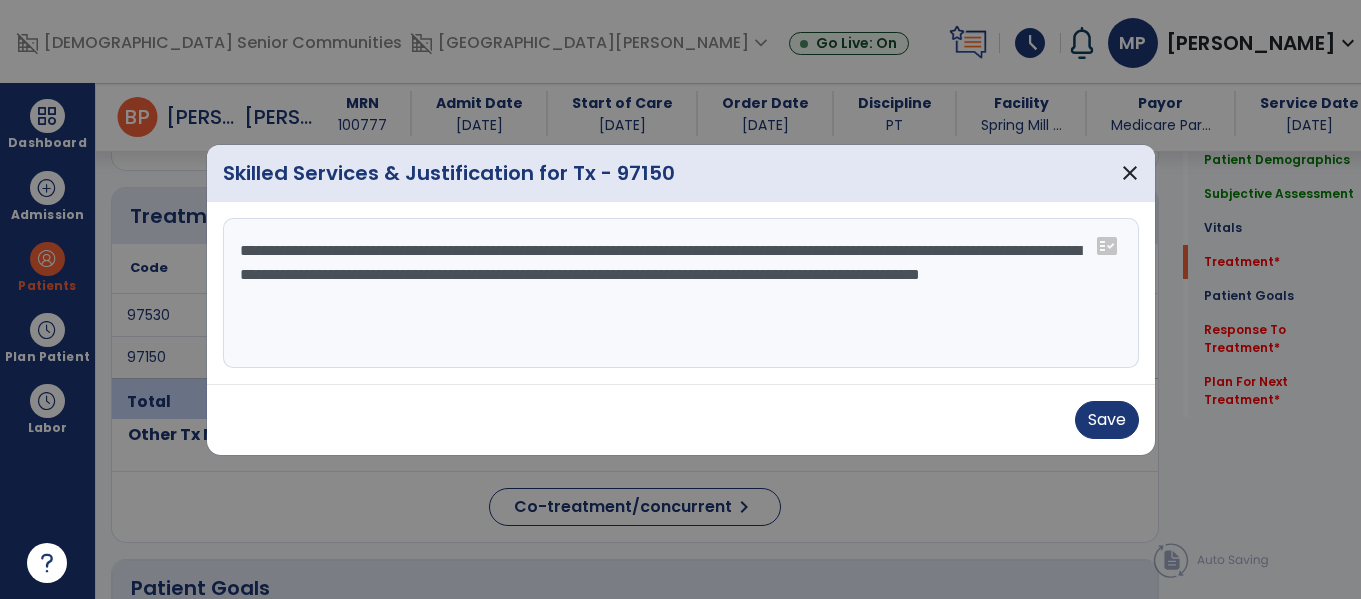 click on "**********" at bounding box center (681, 293) 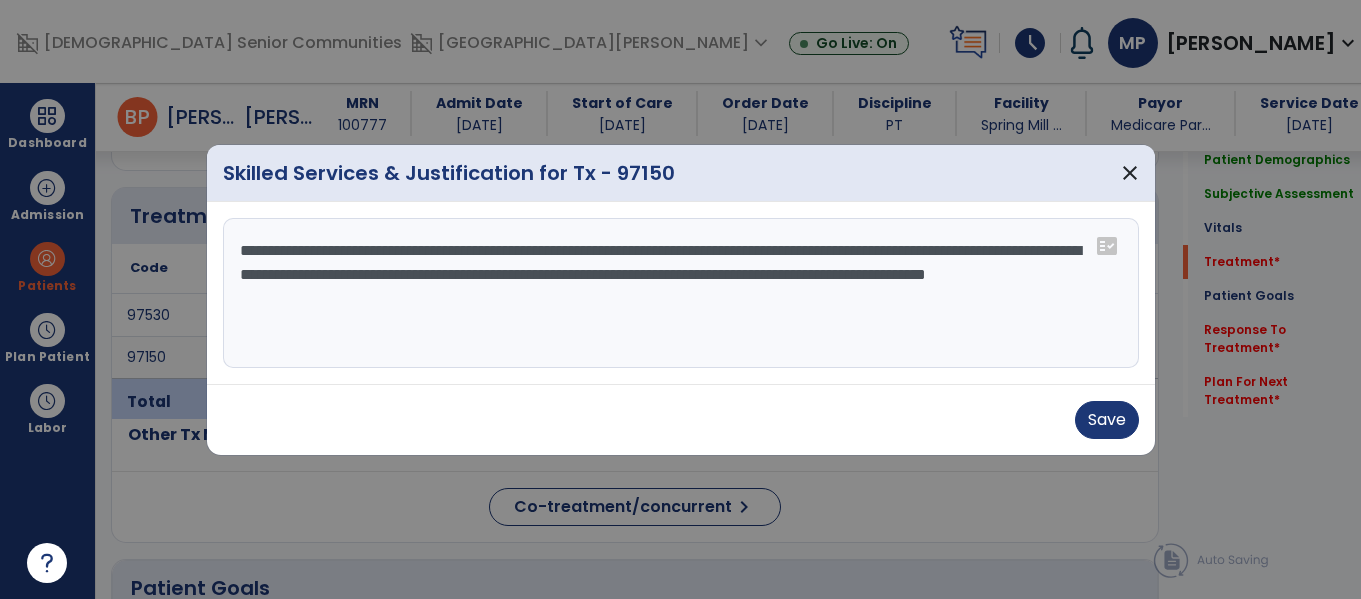 click on "**********" at bounding box center [681, 293] 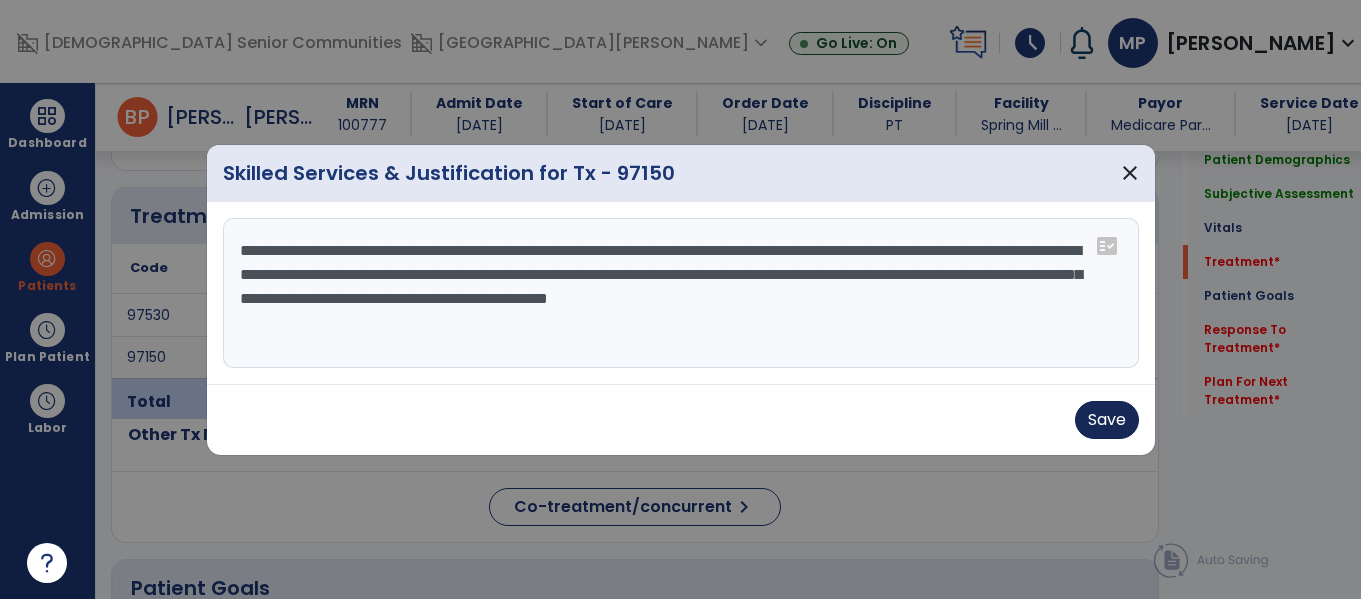 type on "**********" 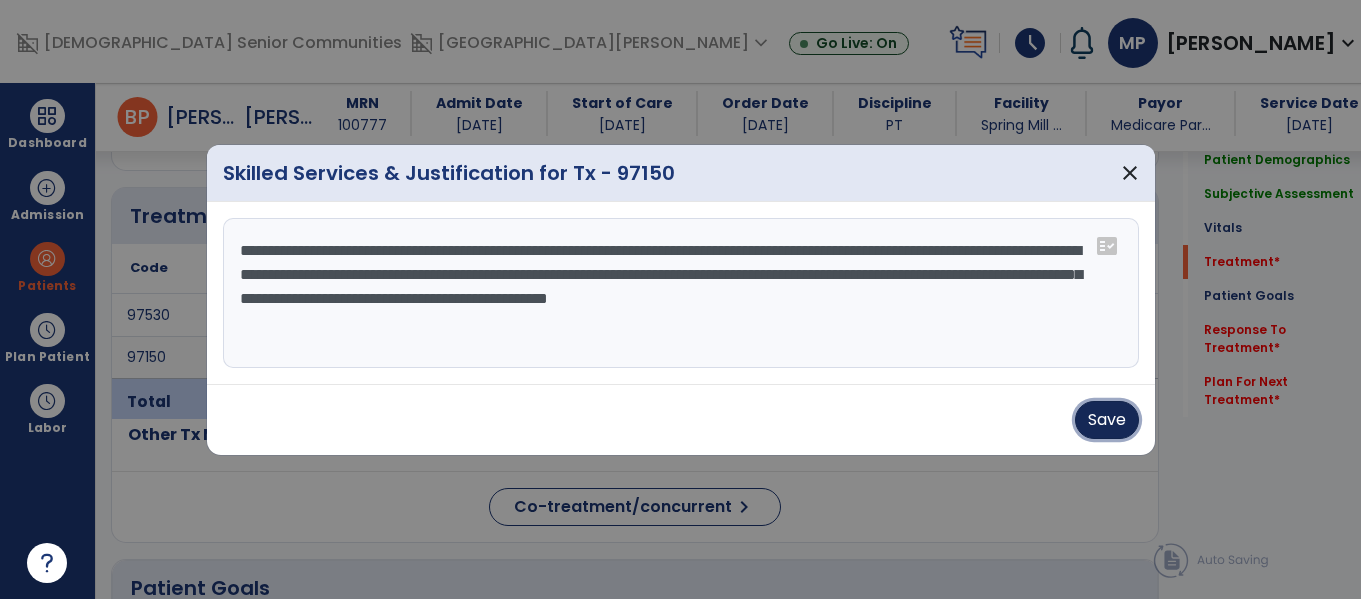 click on "Save" at bounding box center (1107, 420) 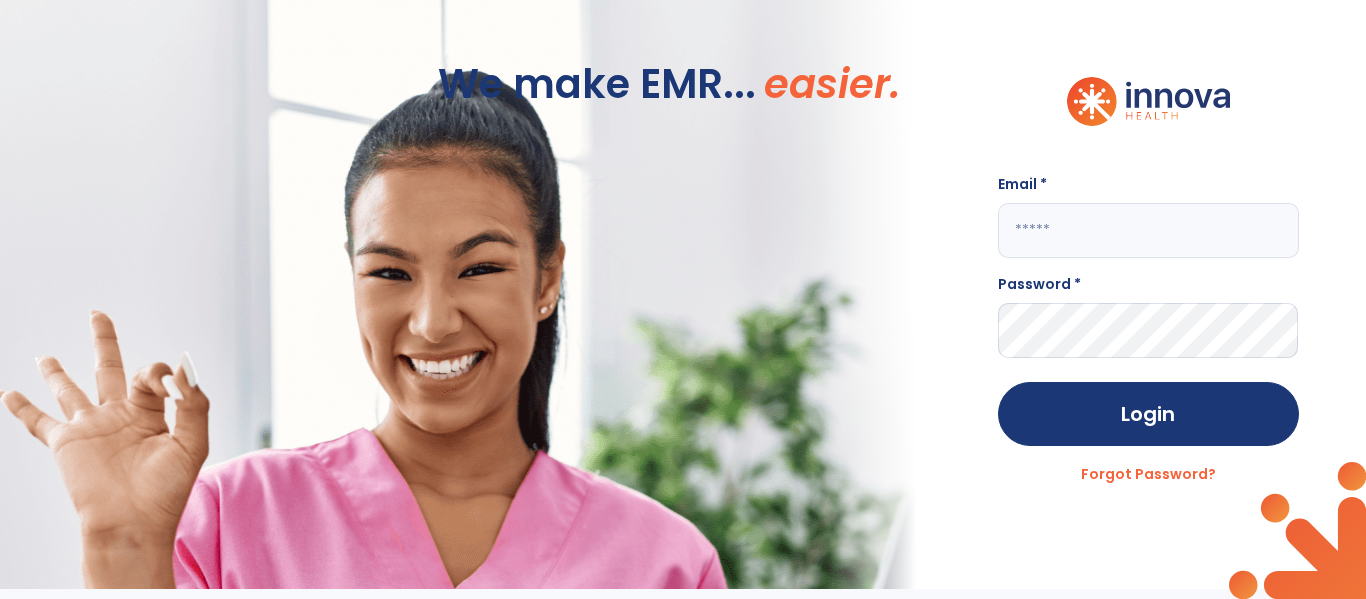 scroll, scrollTop: 0, scrollLeft: 0, axis: both 